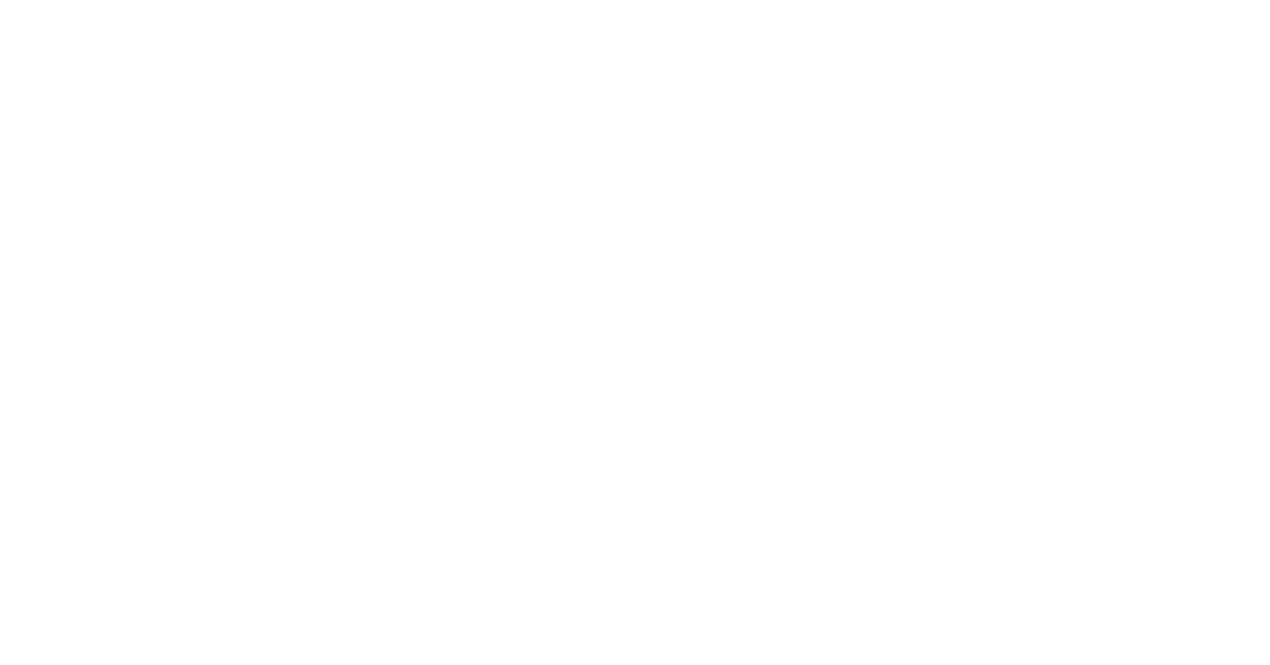 scroll, scrollTop: 0, scrollLeft: 0, axis: both 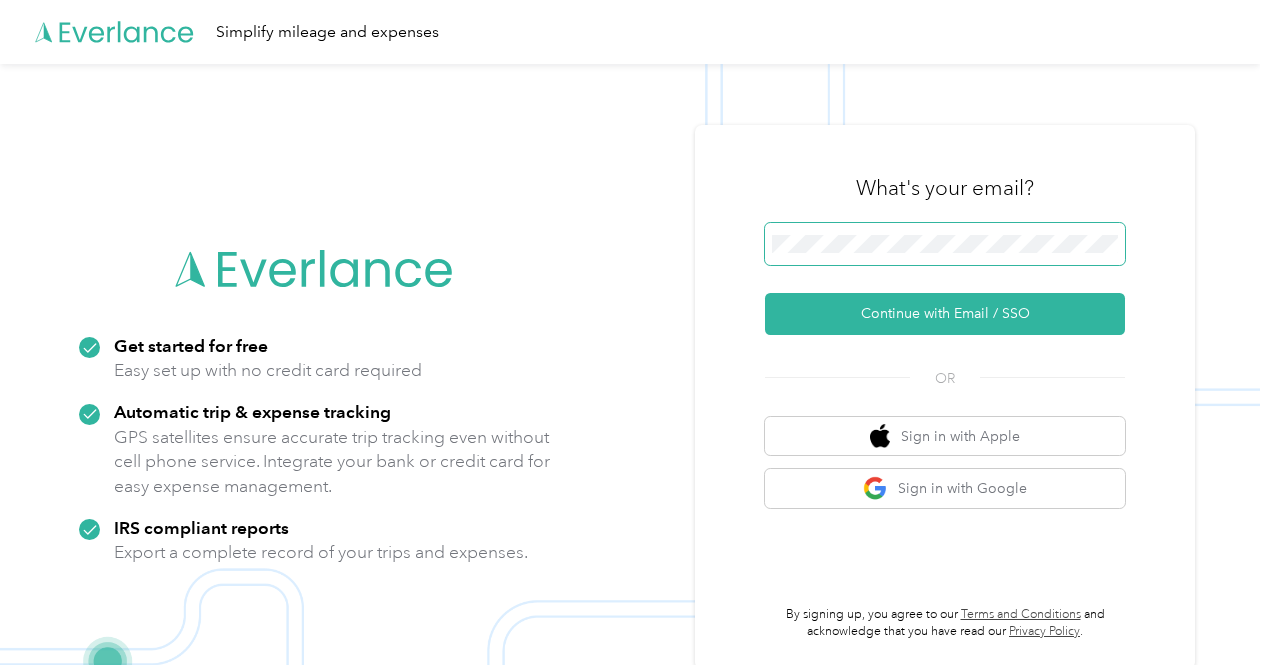 click at bounding box center [945, 244] 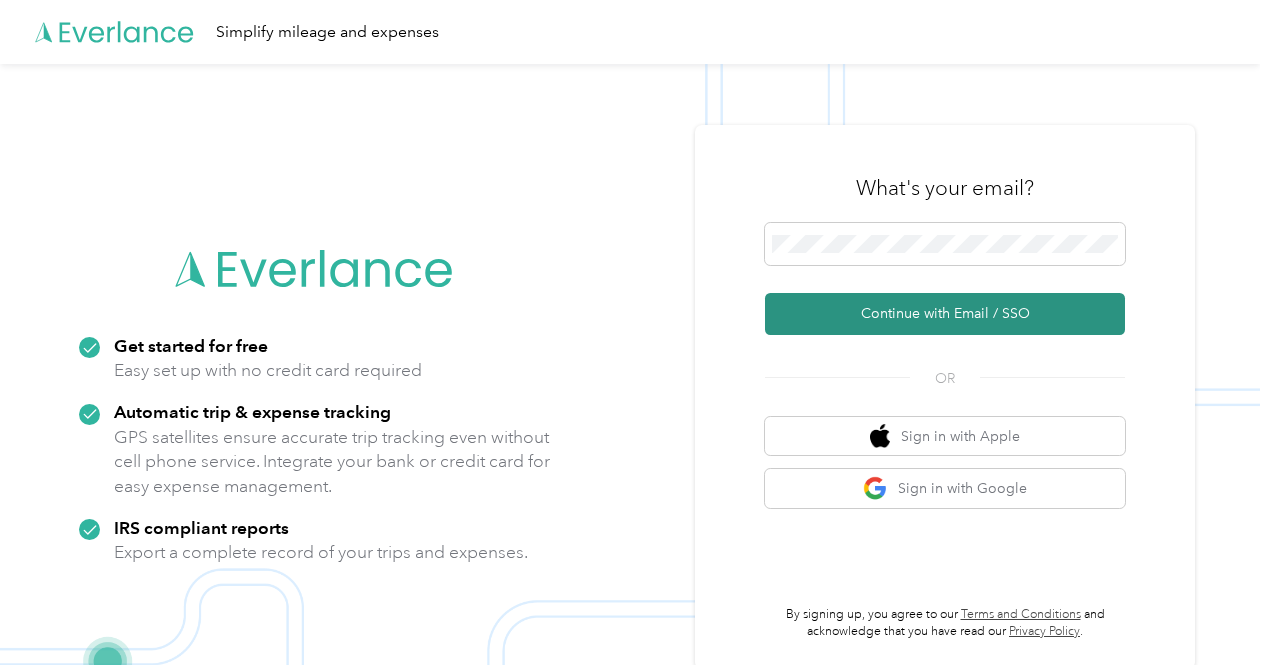 click on "Continue with Email / SSO" at bounding box center (945, 314) 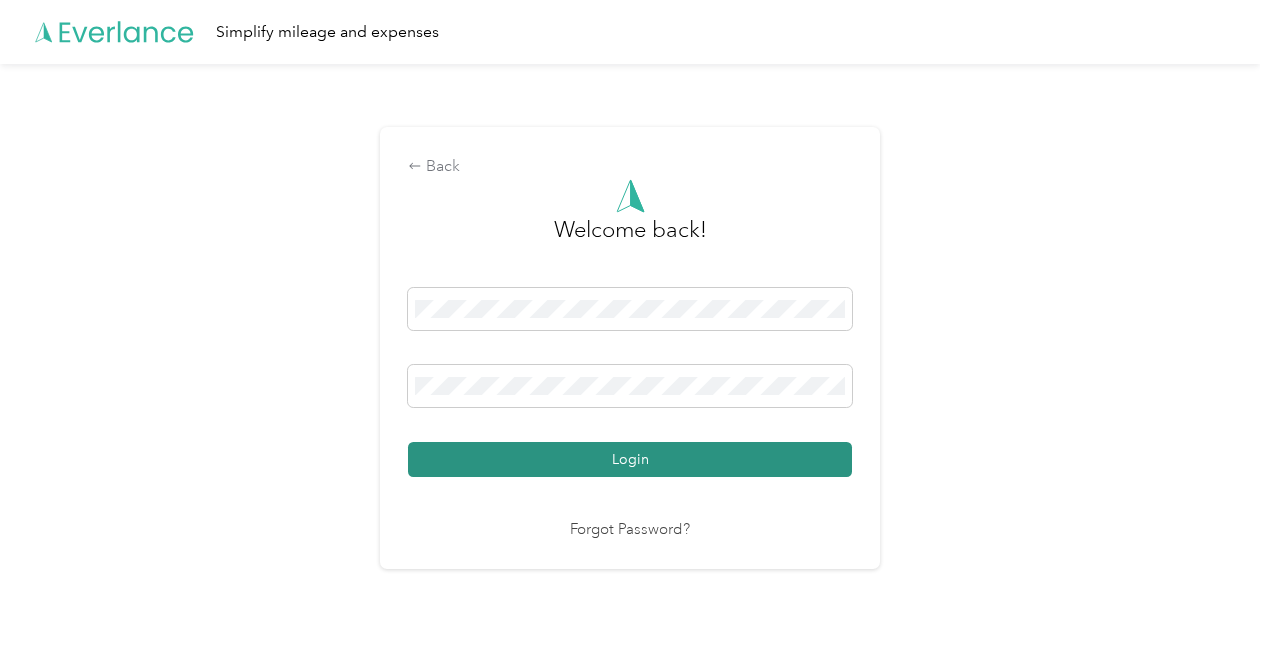 click on "Login" at bounding box center (630, 459) 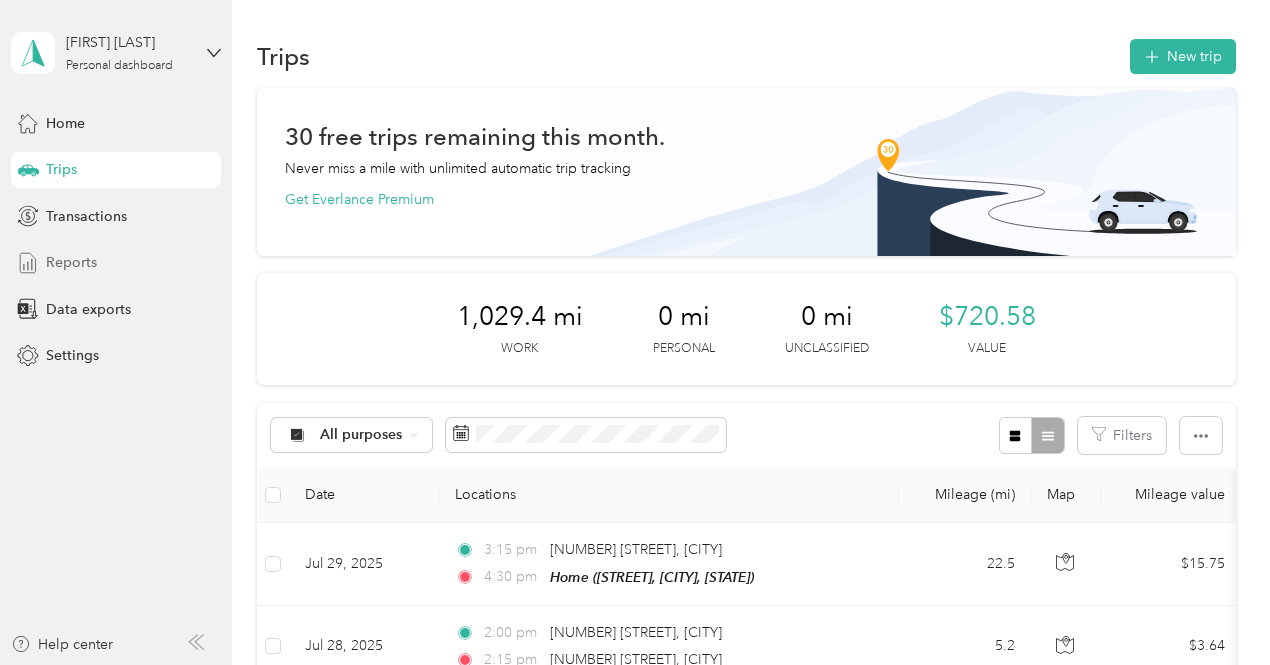 click on "Reports" at bounding box center [116, 263] 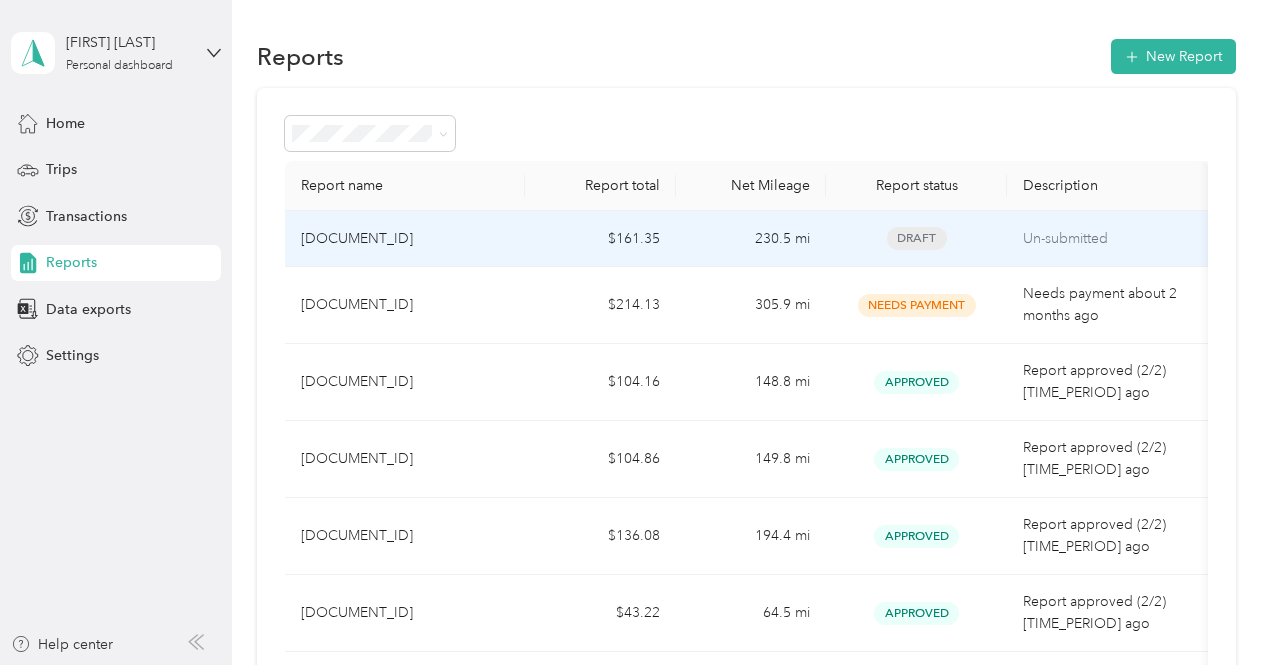 click on "$161.35" at bounding box center [600, 239] 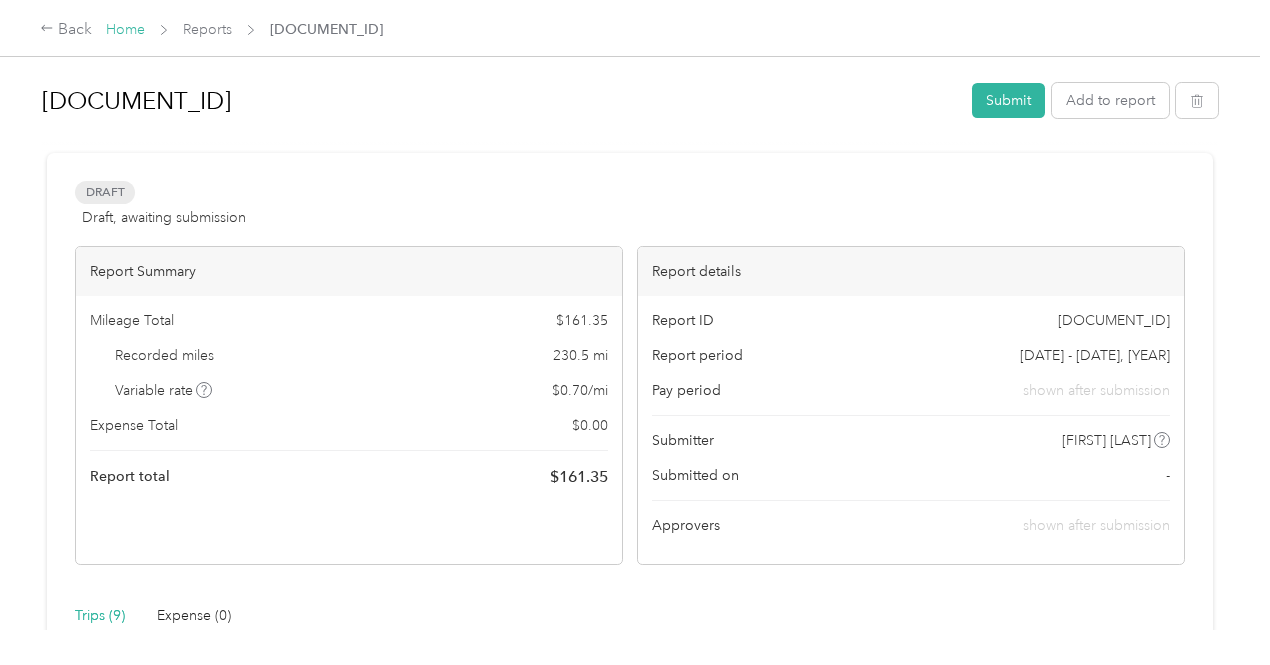 click on "Home" at bounding box center (125, 29) 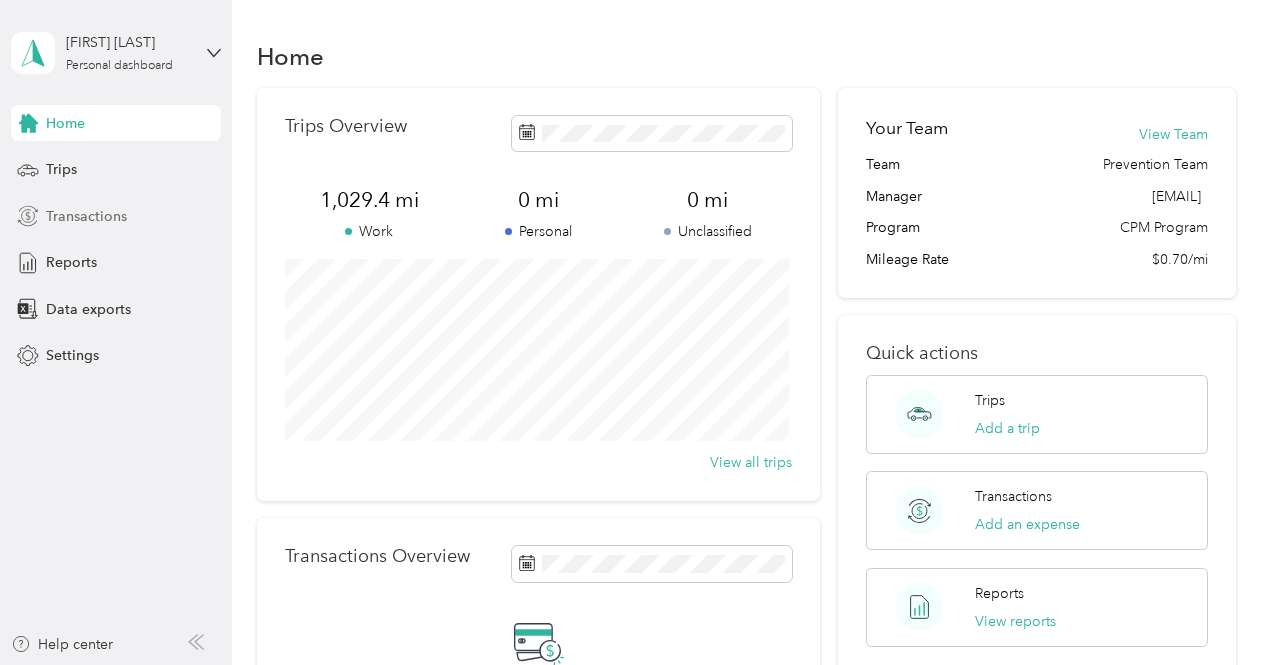 click on "Transactions" at bounding box center [86, 216] 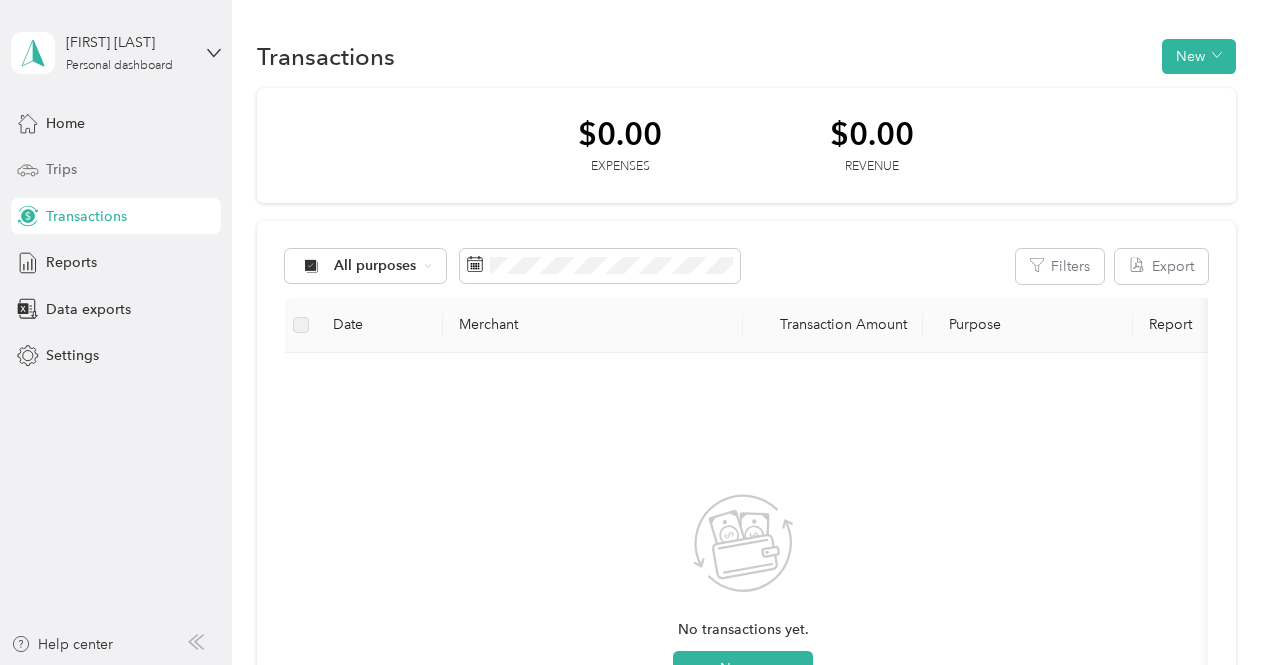 click on "Trips" at bounding box center (61, 169) 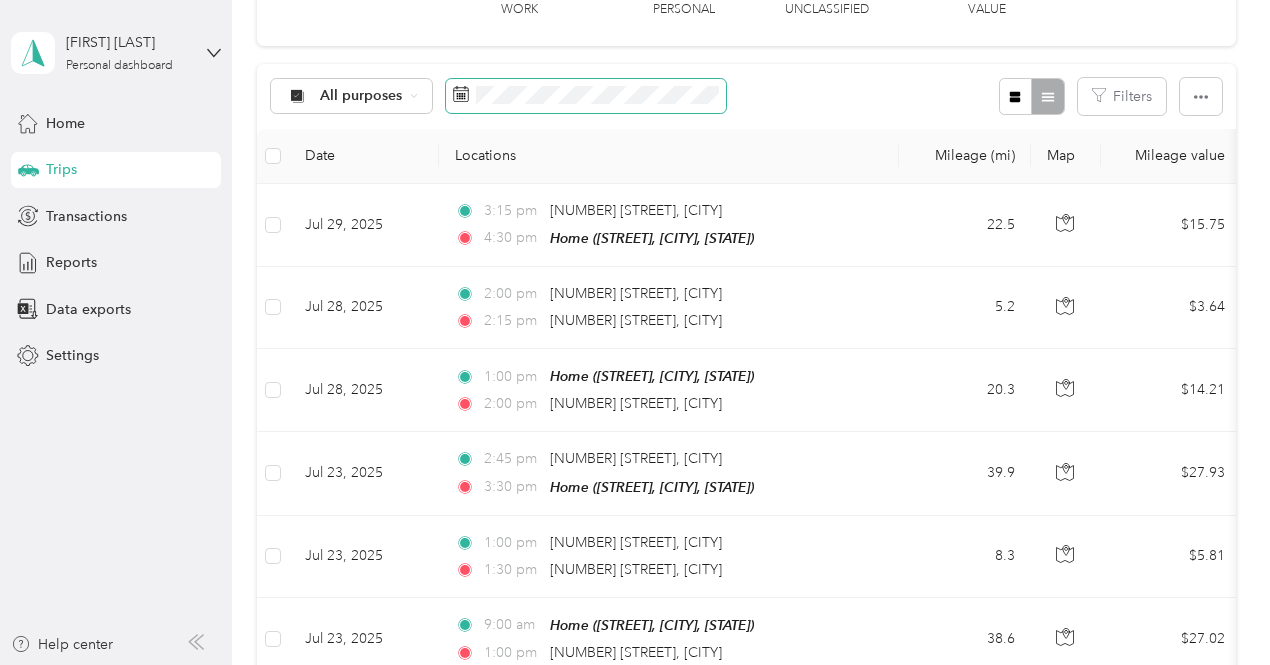 scroll, scrollTop: 340, scrollLeft: 0, axis: vertical 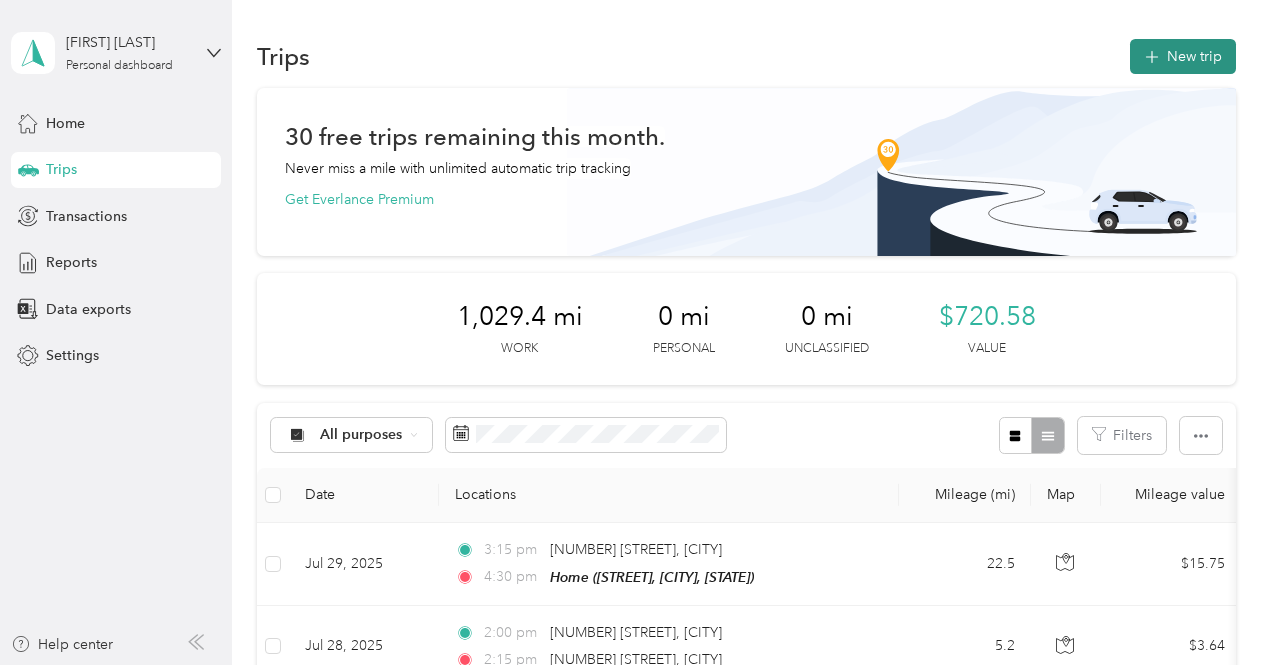 click on "New trip" at bounding box center [1183, 56] 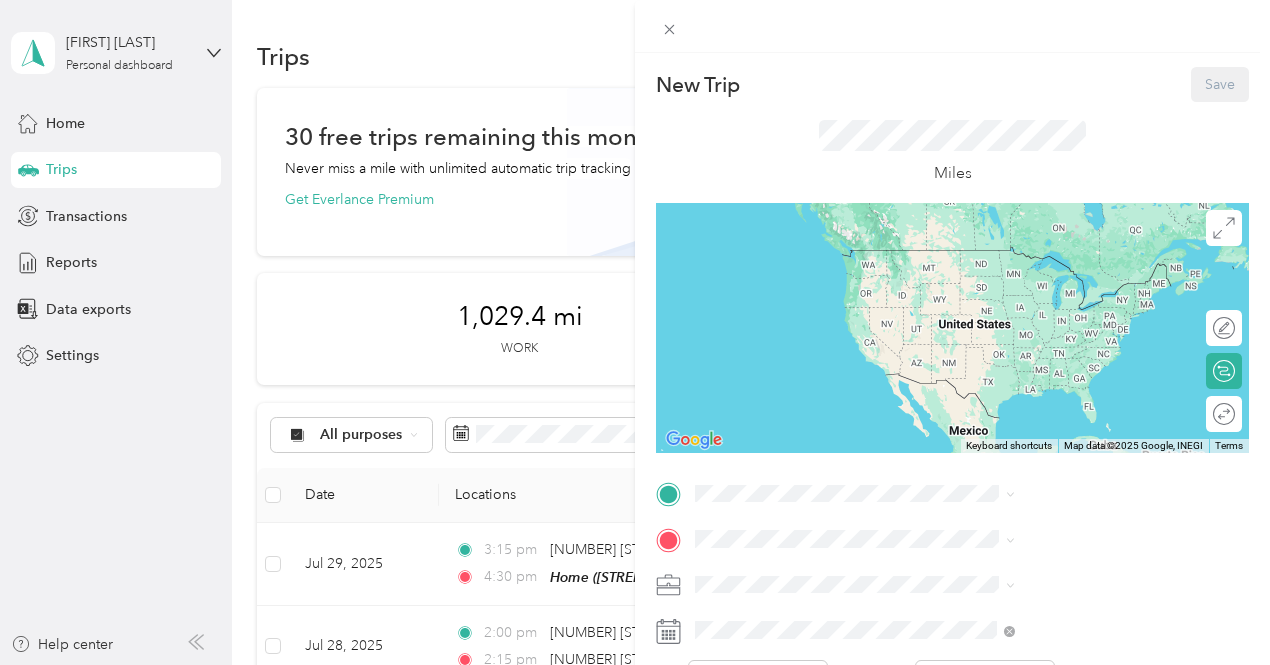 click on "Home [STREET], [POSTAL_CODE], [CITY], [STATE], [COUNTRY]" at bounding box center (1067, 424) 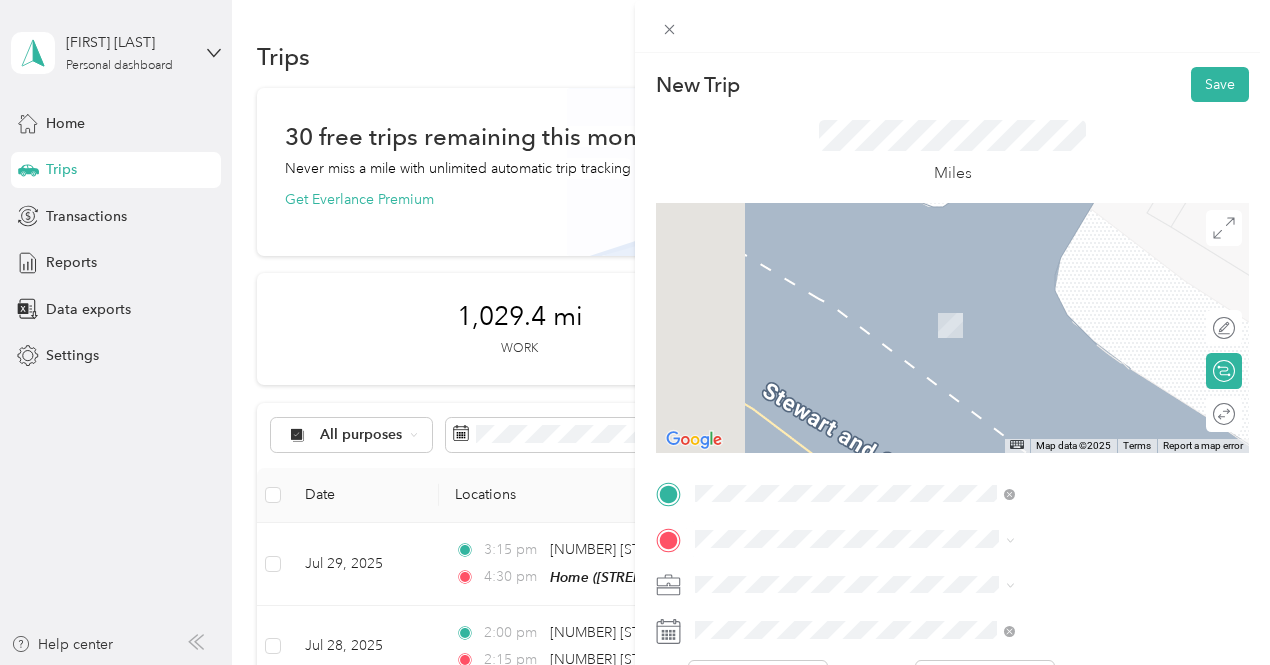 click on "[NUMBER] [STREET]
[CITY], [STATE] [POSTAL_CODE], [COUNTRY]" at bounding box center [1081, 382] 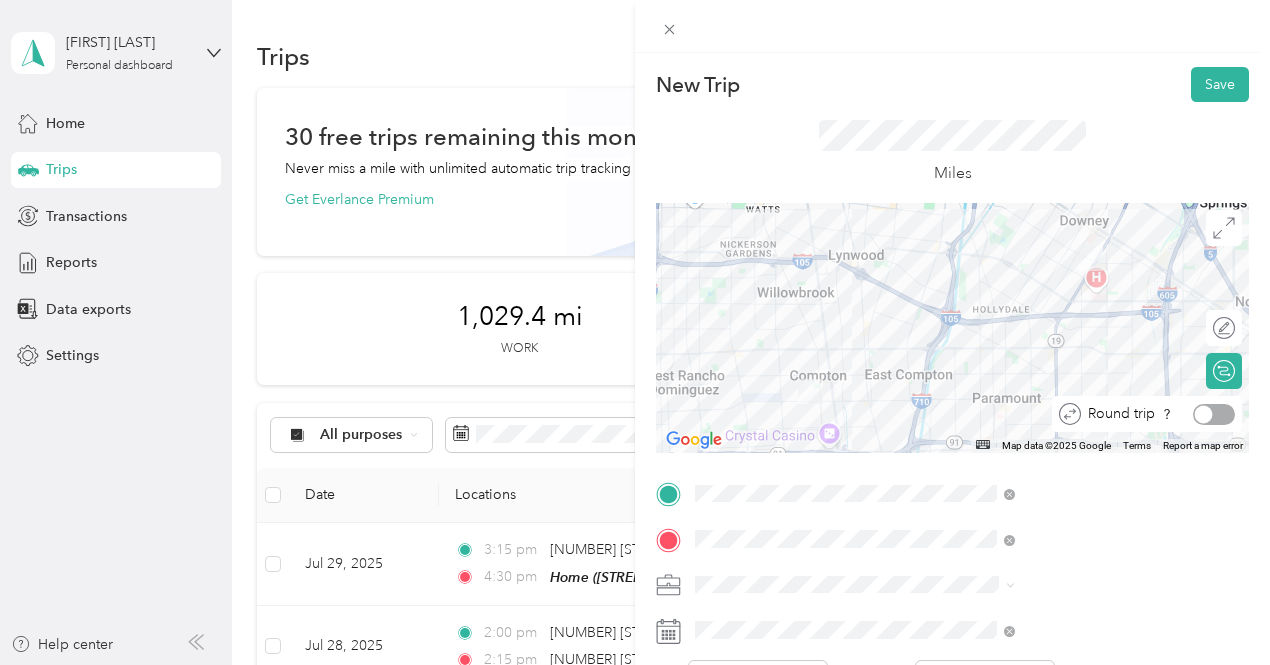 click at bounding box center [1214, 414] 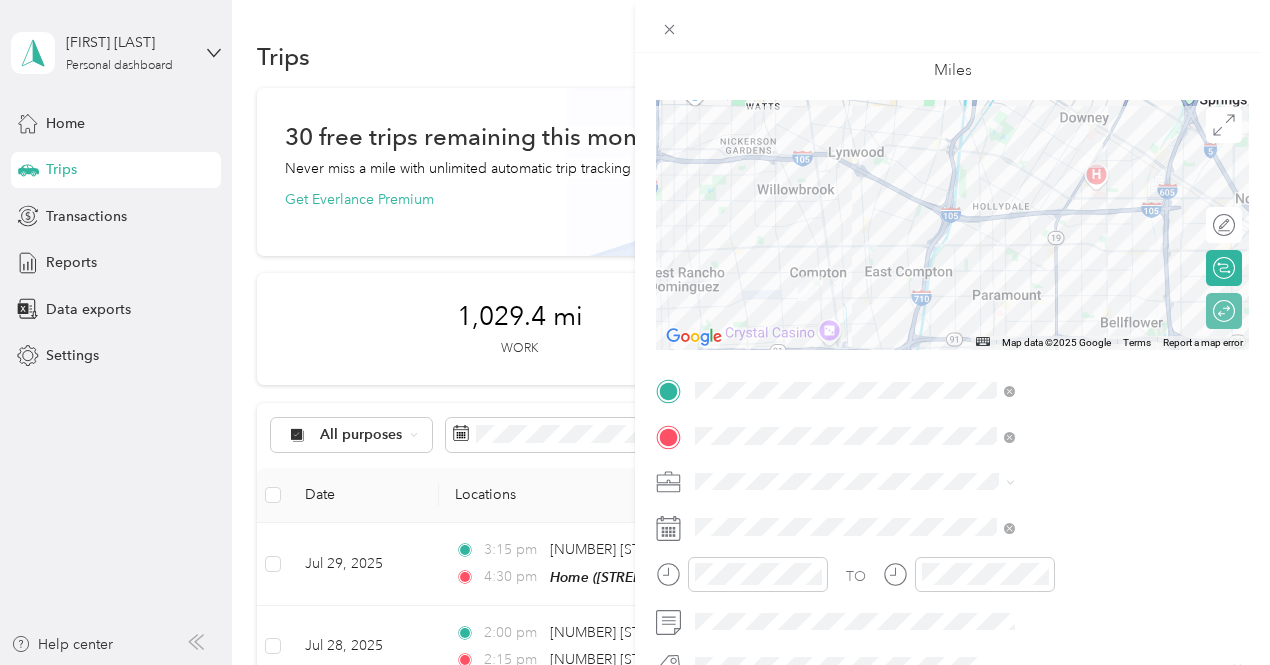 scroll, scrollTop: 104, scrollLeft: 0, axis: vertical 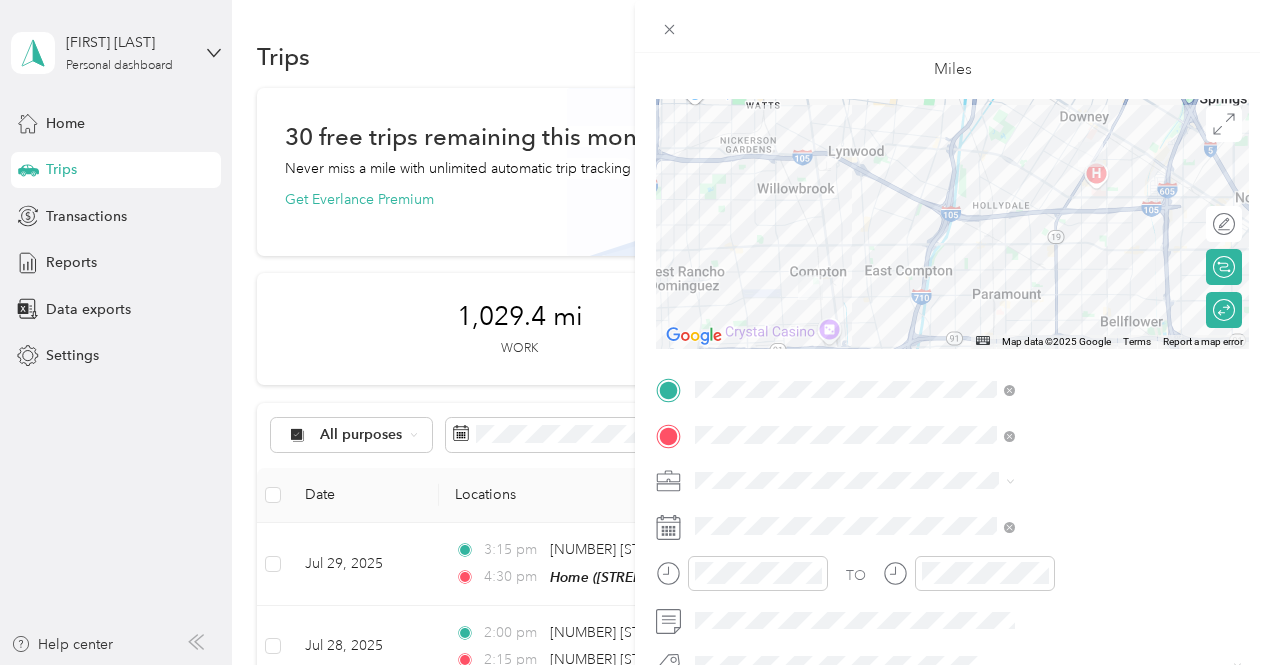click on "Cal - CRG" at bounding box center [1067, 342] 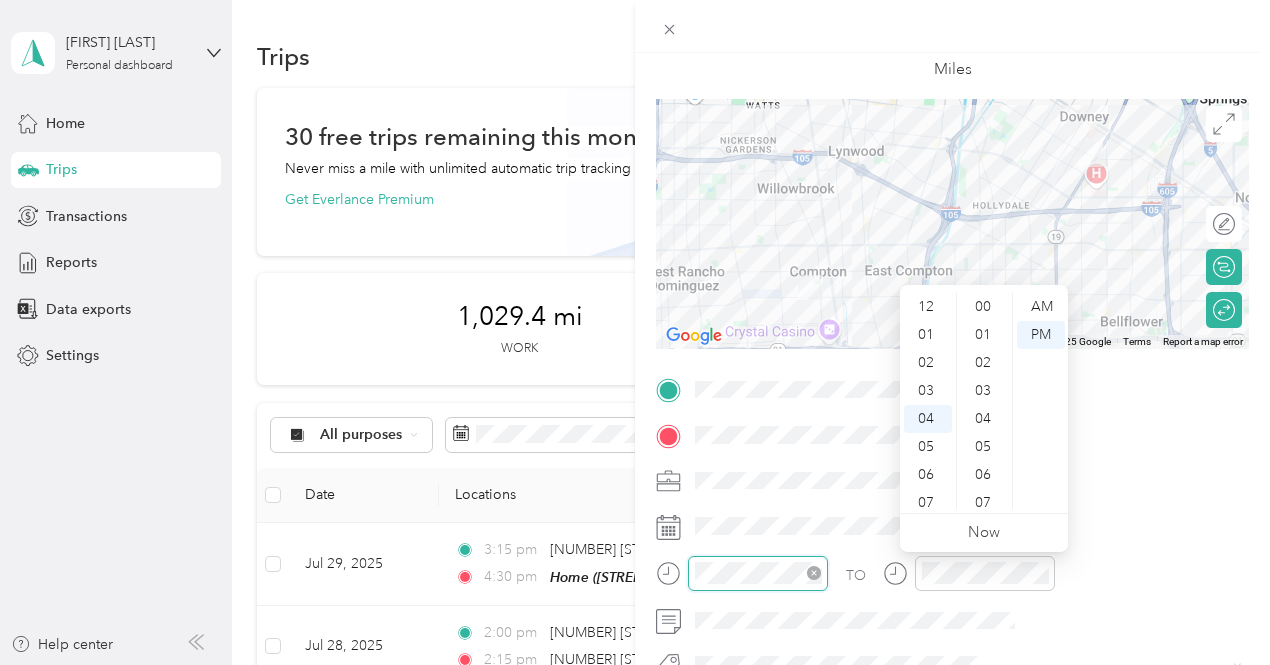 scroll, scrollTop: 112, scrollLeft: 0, axis: vertical 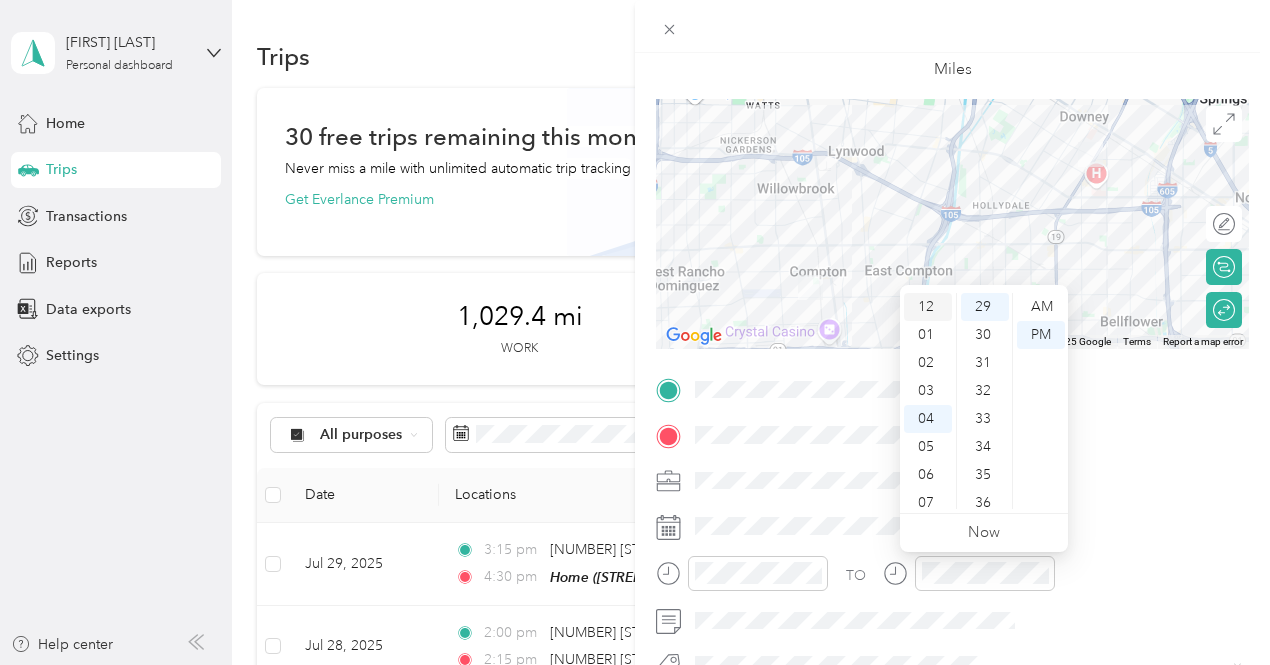 click on "12" at bounding box center (928, 307) 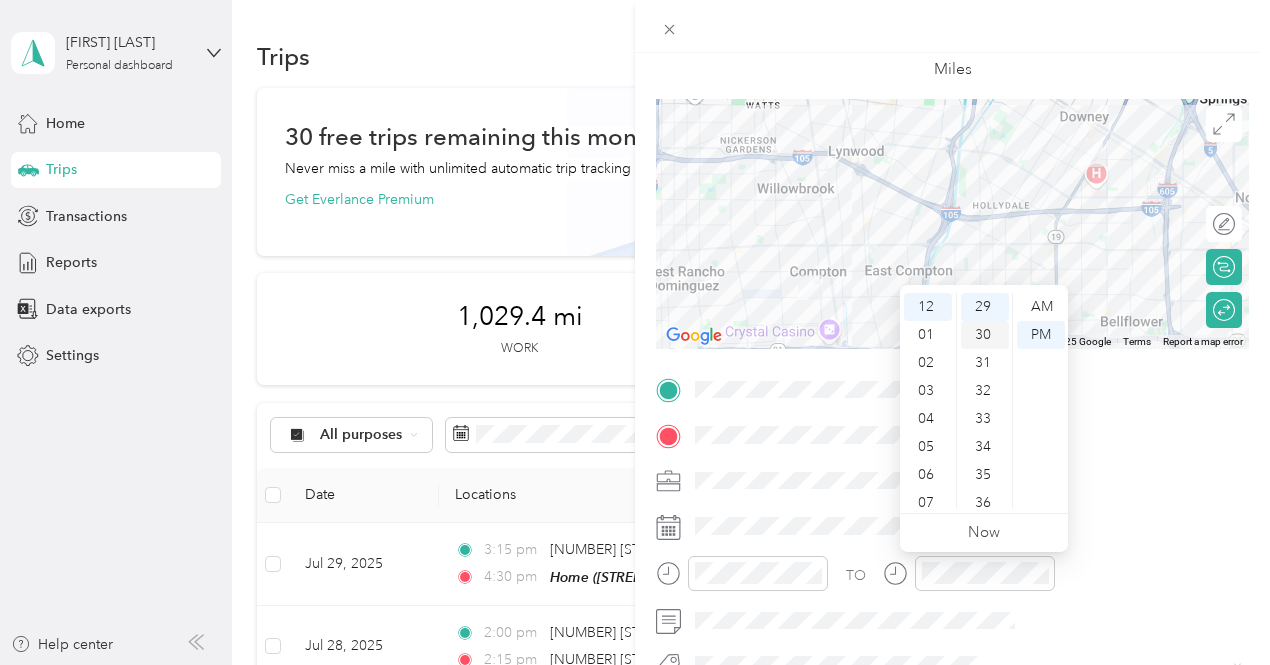 click on "30" at bounding box center [985, 335] 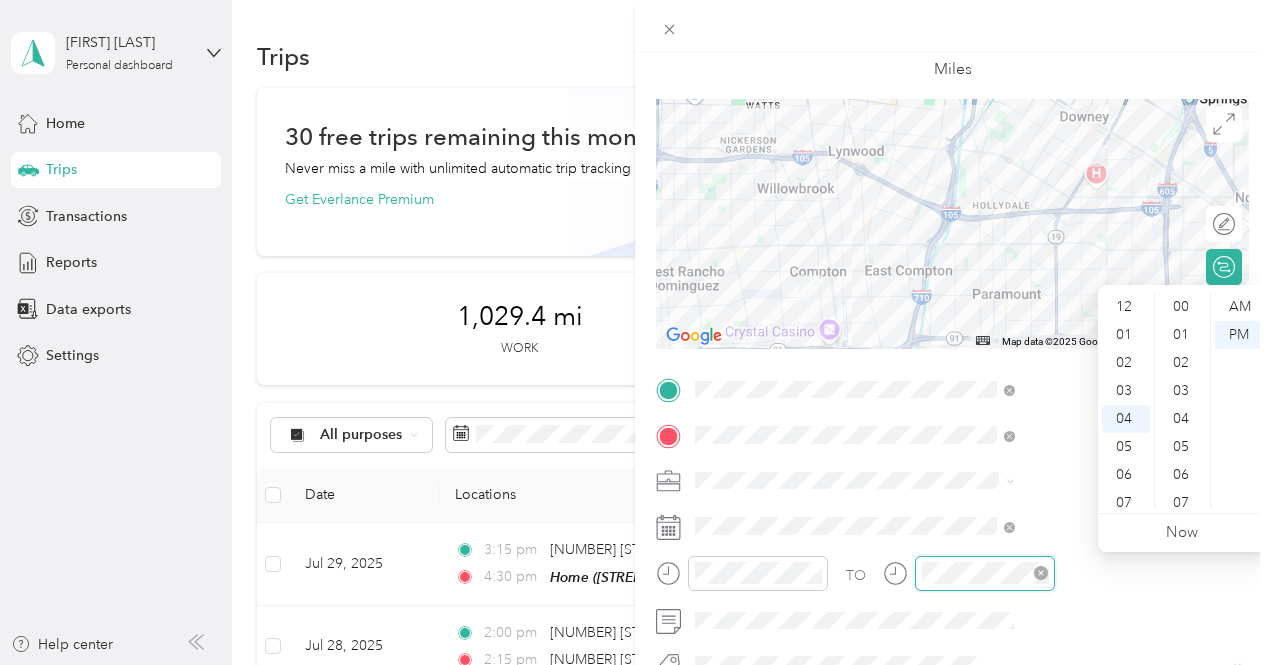 scroll, scrollTop: 112, scrollLeft: 0, axis: vertical 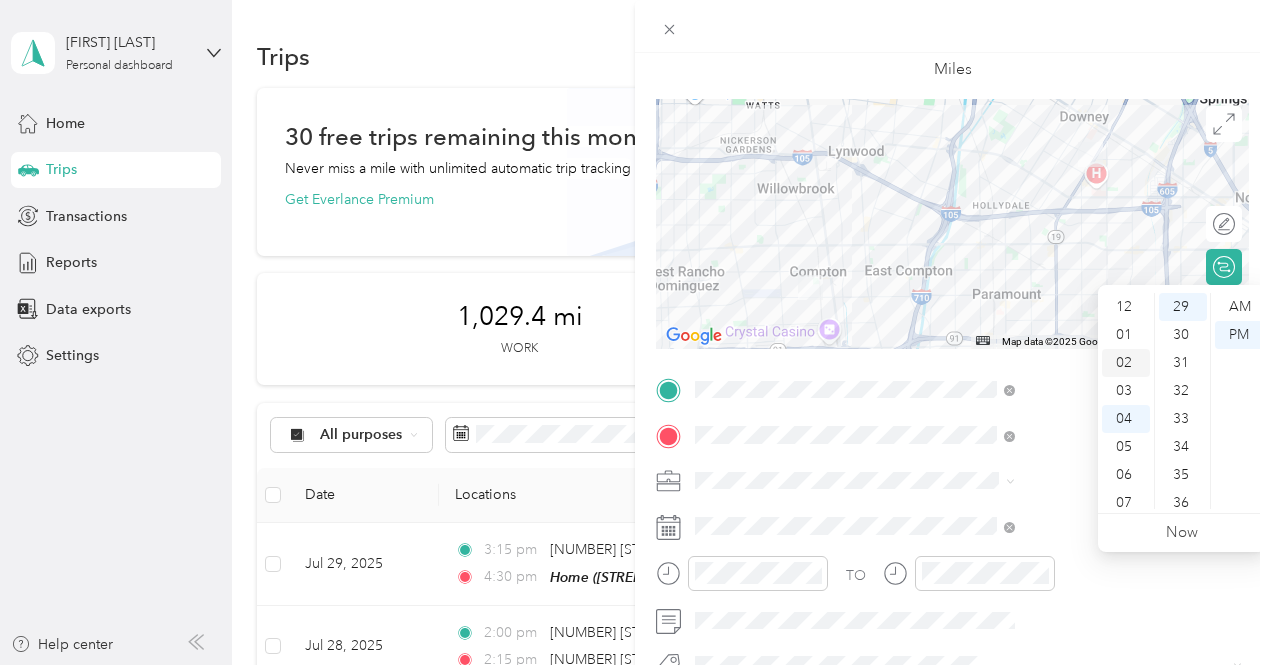 click on "02" at bounding box center [1126, 363] 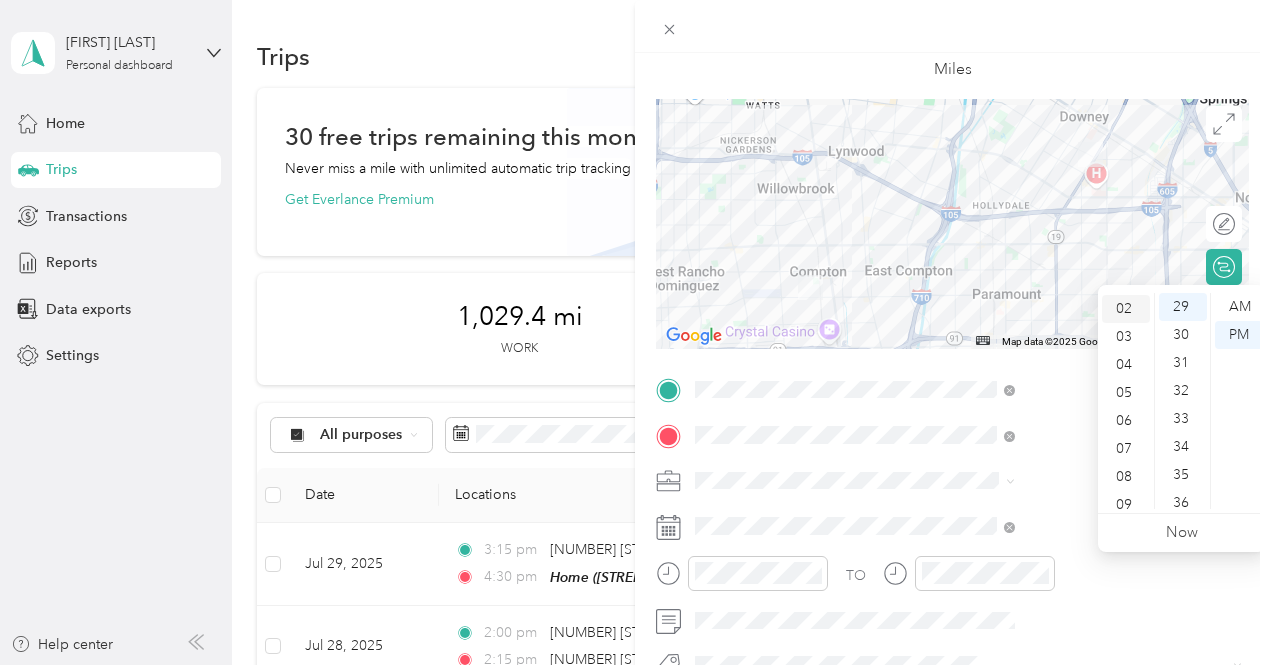 scroll, scrollTop: 56, scrollLeft: 0, axis: vertical 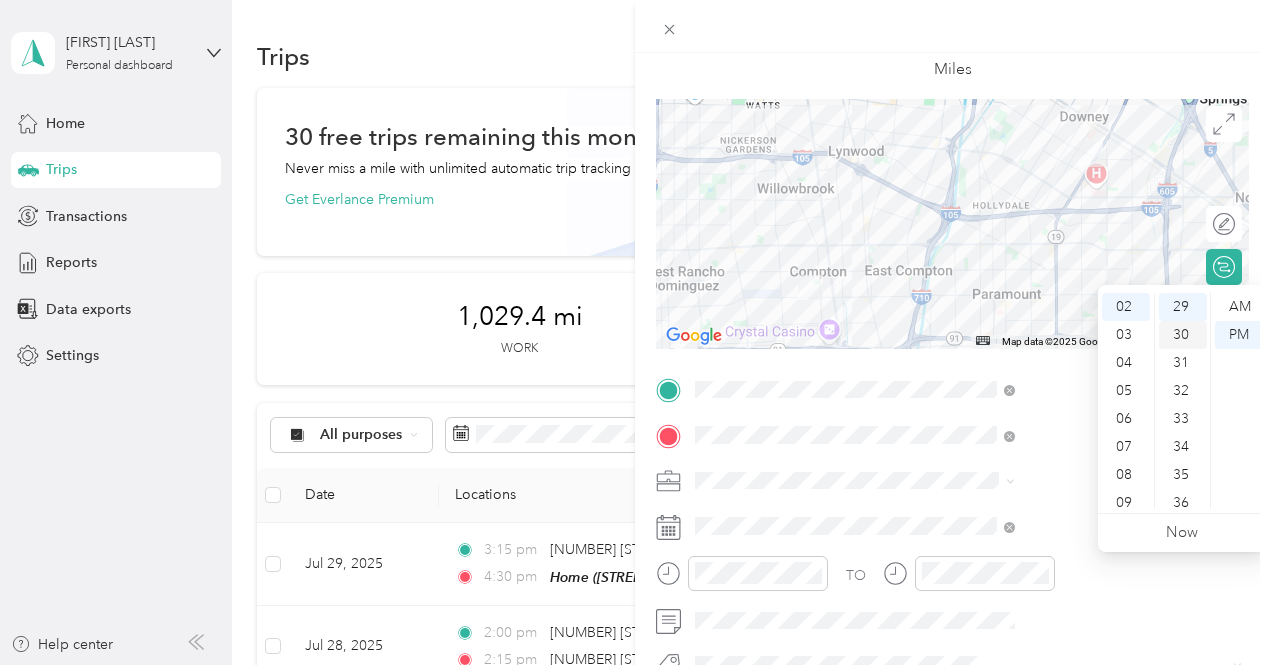 click on "30" at bounding box center [1183, 335] 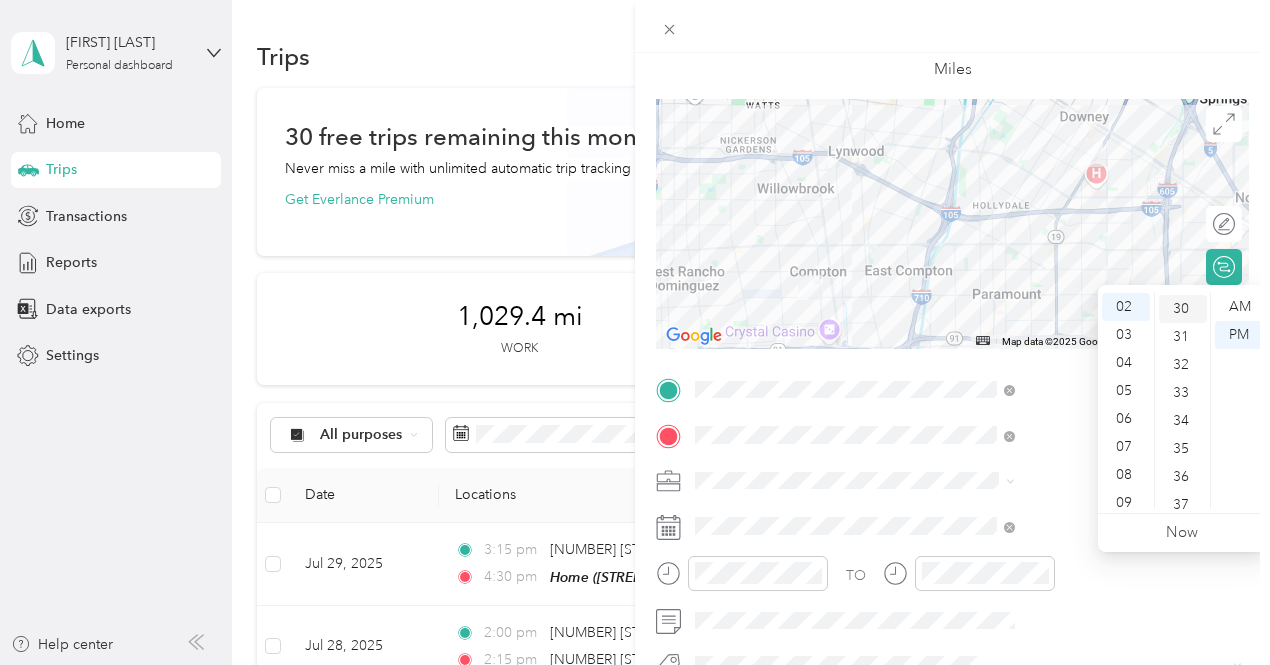 scroll, scrollTop: 840, scrollLeft: 0, axis: vertical 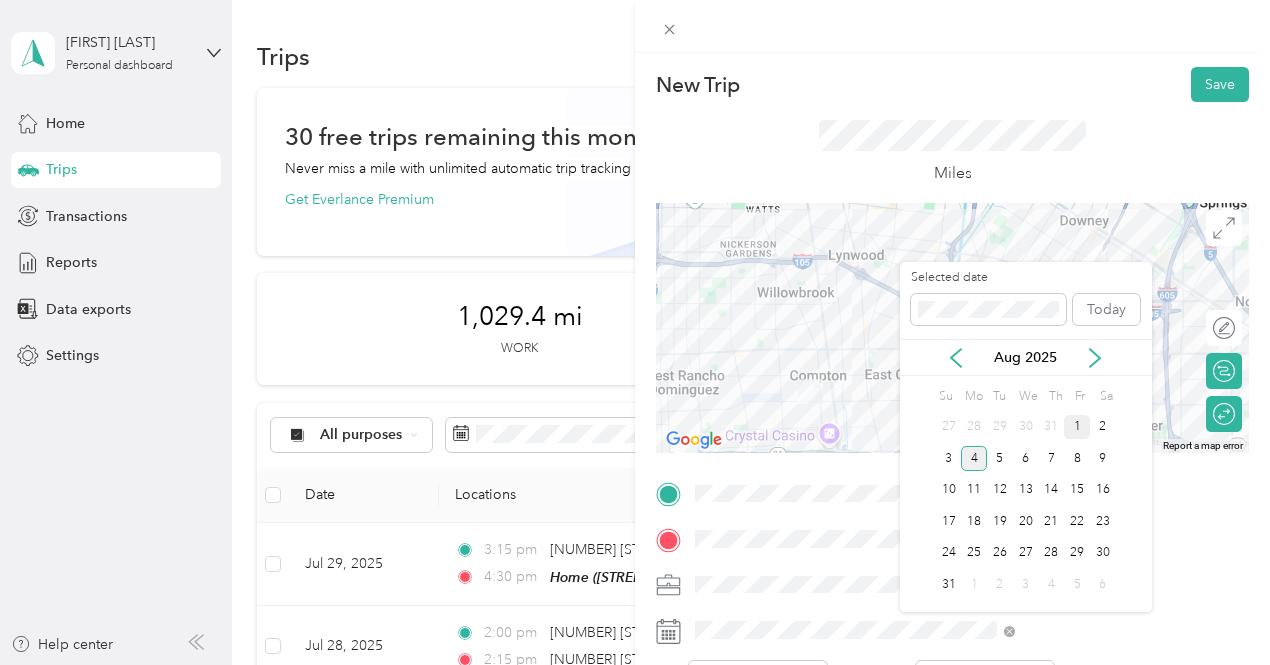 click on "1" at bounding box center [1077, 427] 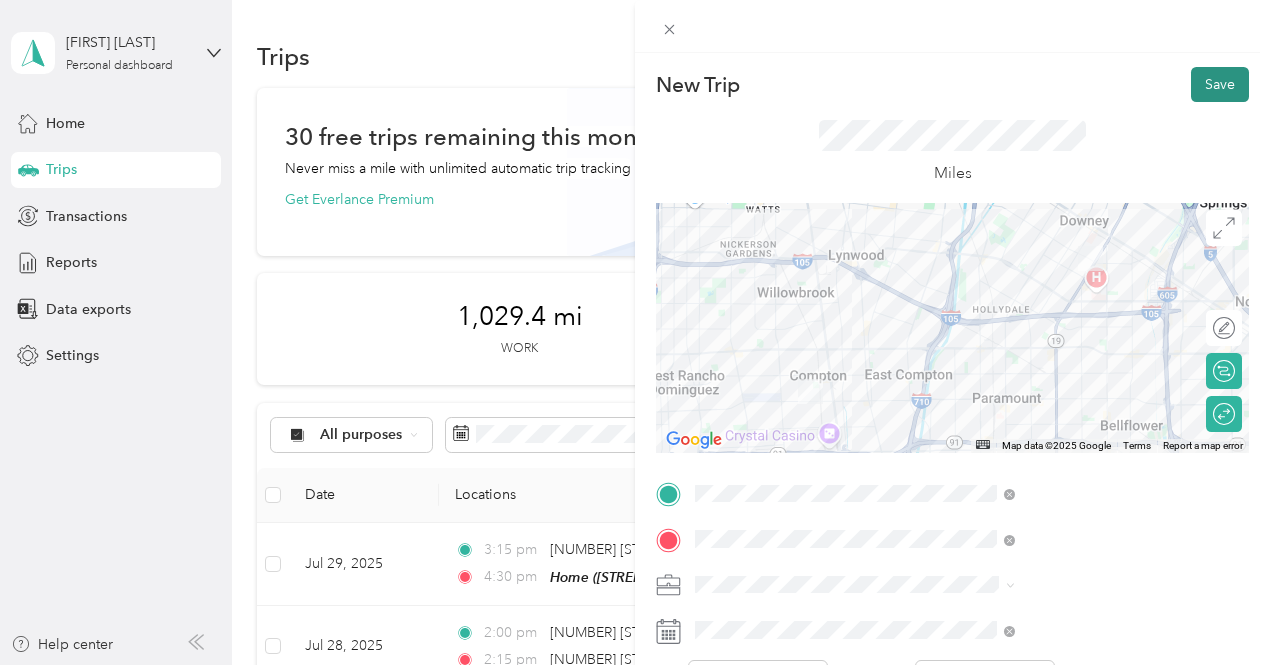 click on "Save" at bounding box center (1220, 84) 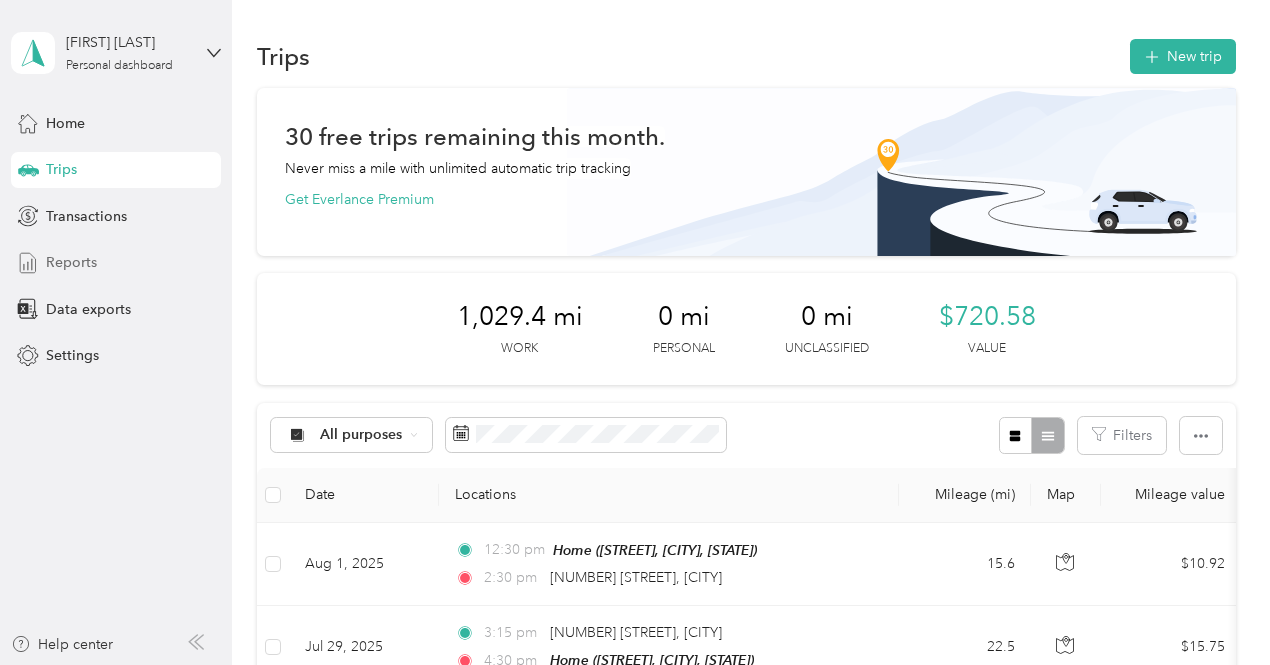 click on "Reports" at bounding box center [71, 262] 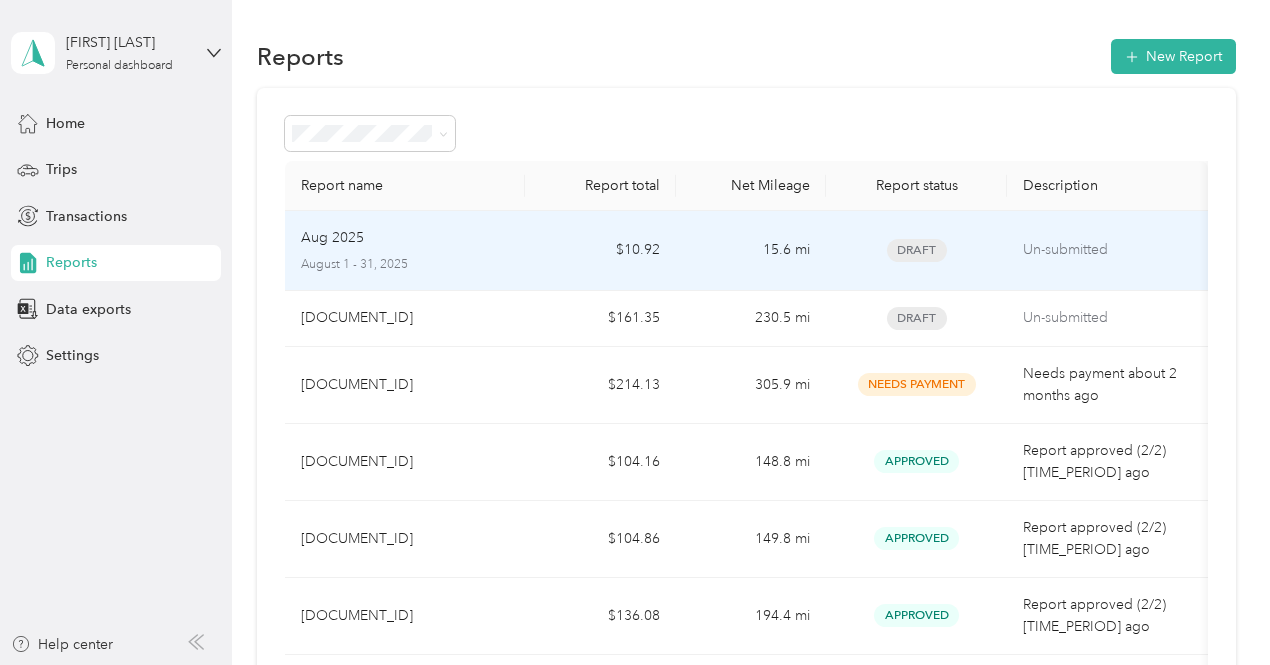 click on "$10.92" at bounding box center (600, 251) 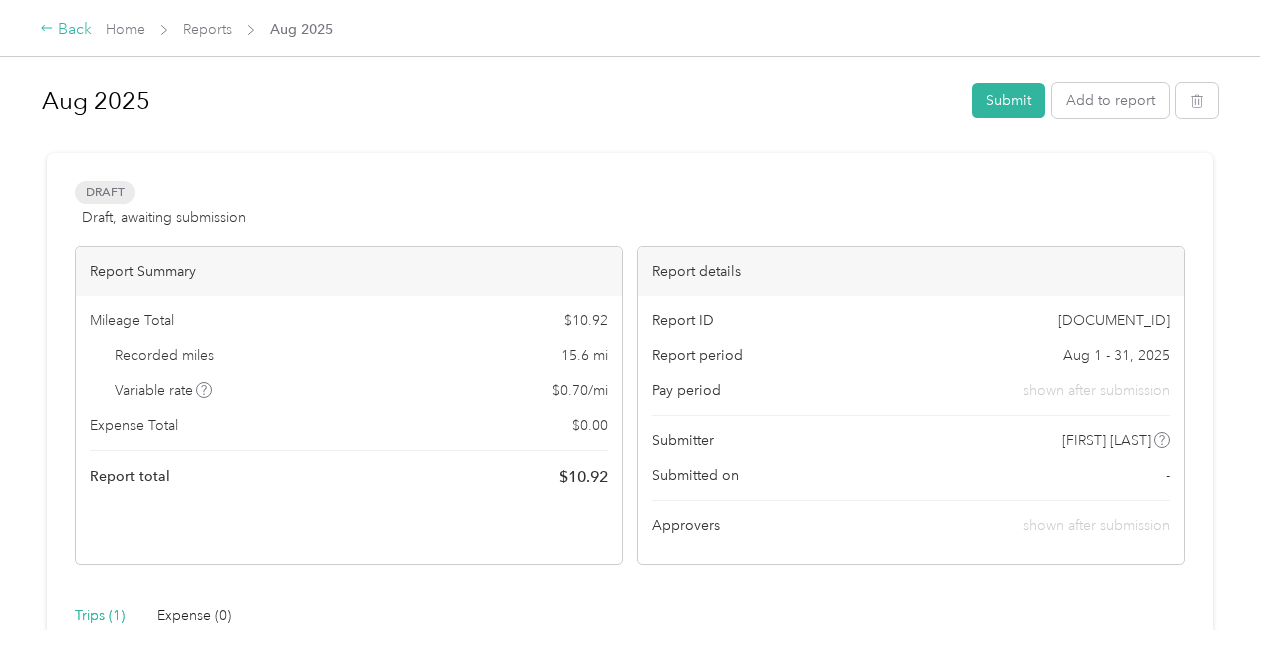 click on "Back" at bounding box center [66, 30] 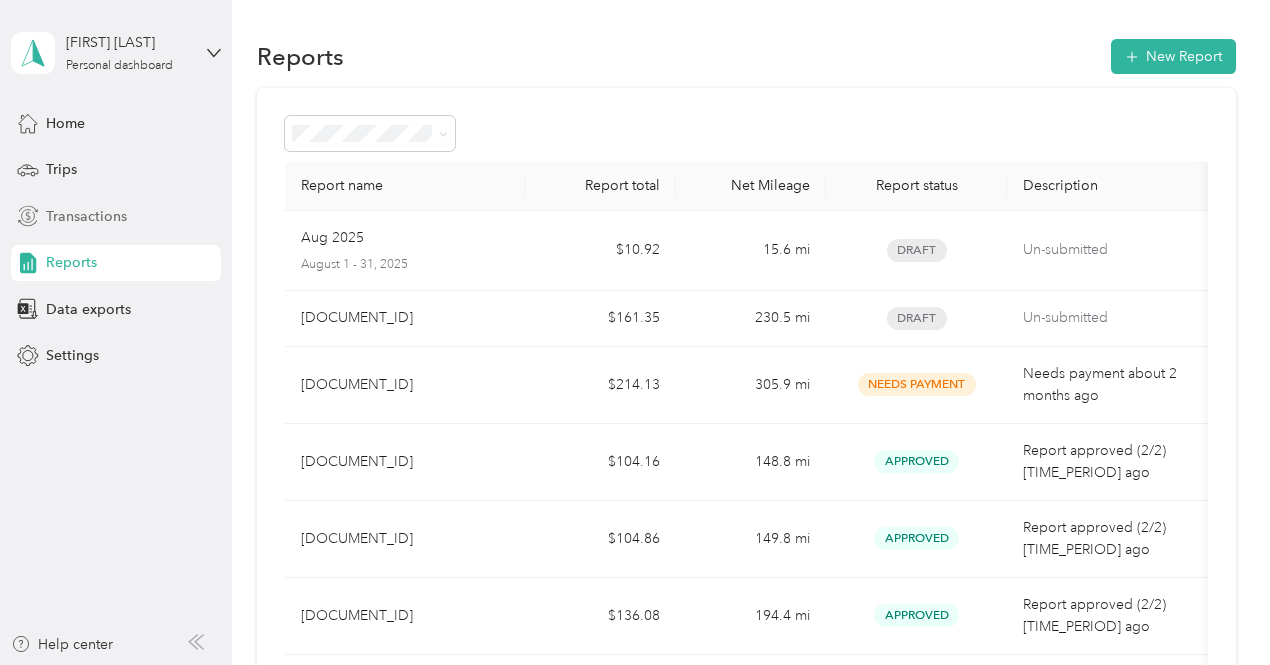 click on "Transactions" at bounding box center (86, 216) 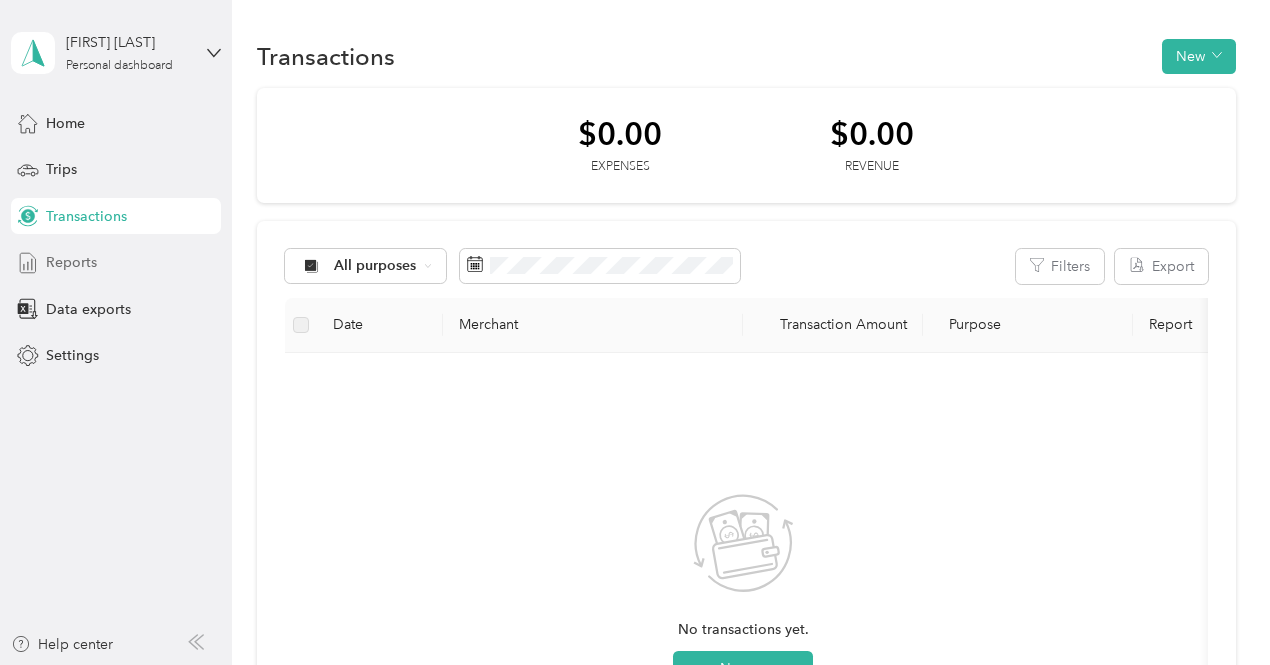 click on "Reports" at bounding box center (116, 263) 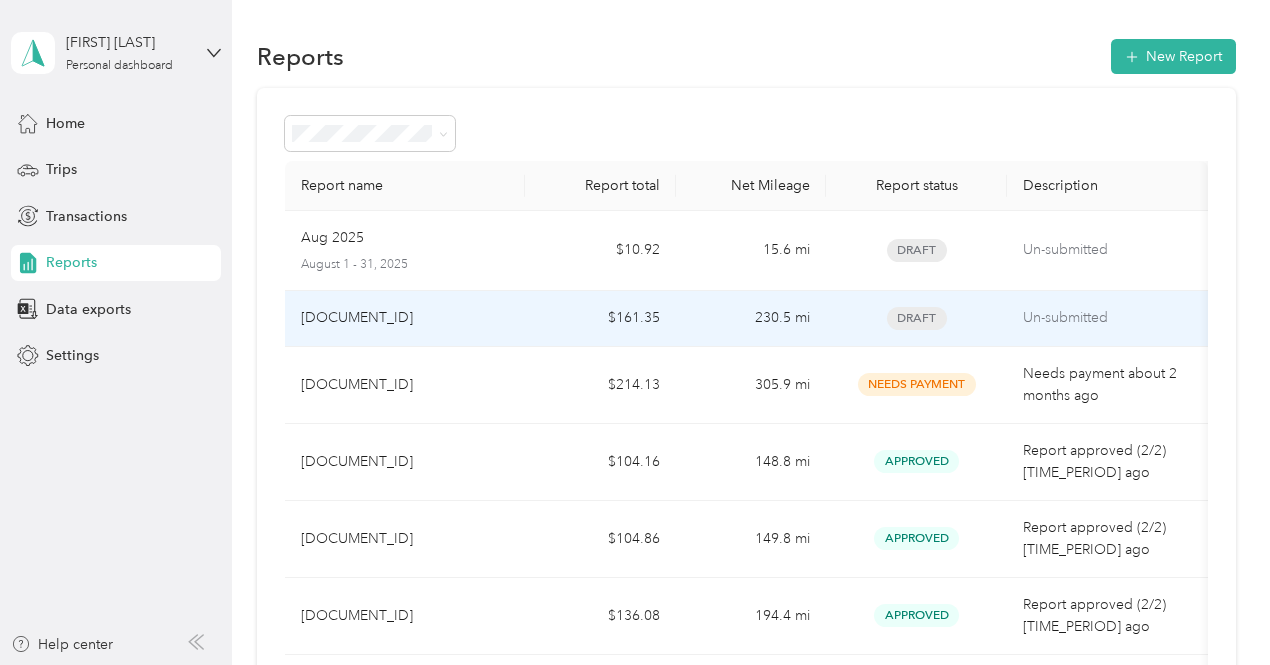 click on "230.5 mi" at bounding box center [751, 319] 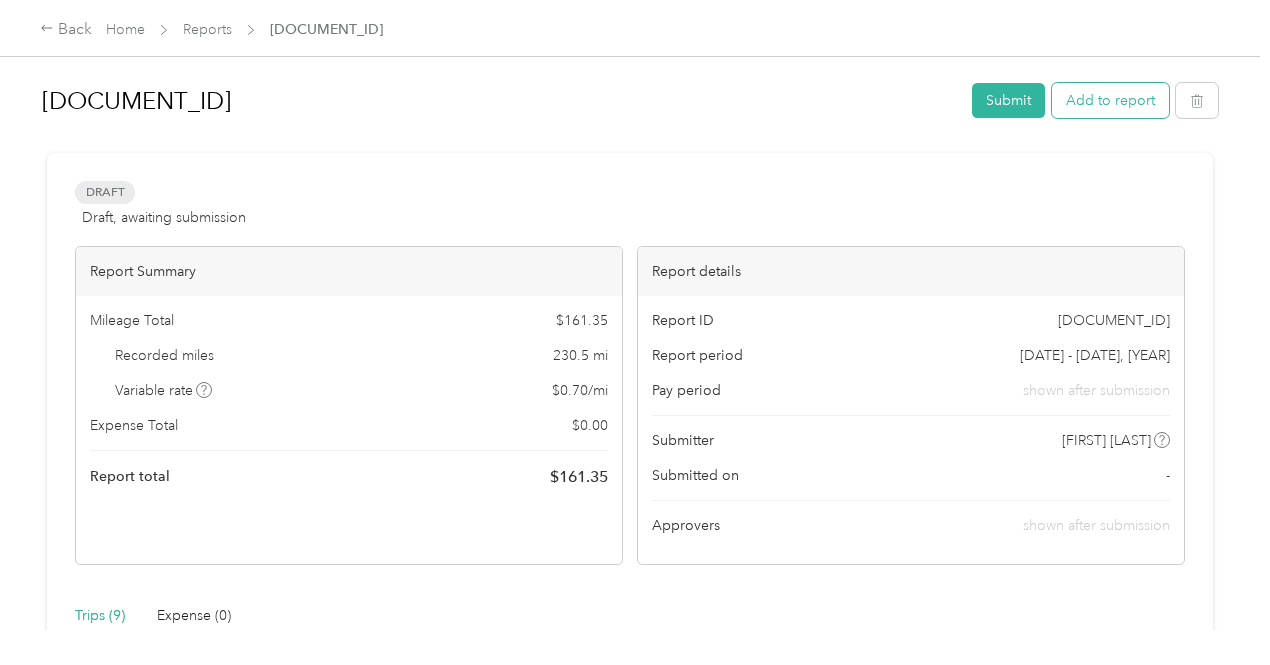 click on "Add to report" at bounding box center [1110, 100] 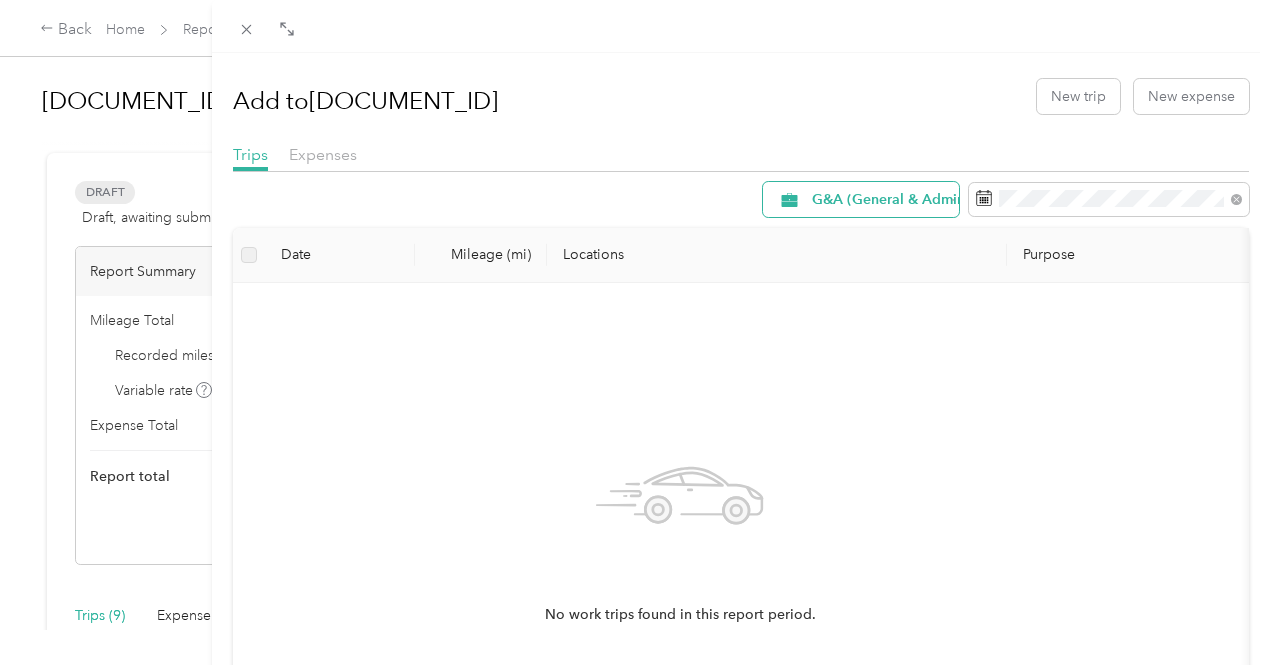 click on "G&A (General & Administrative)" at bounding box center (861, 199) 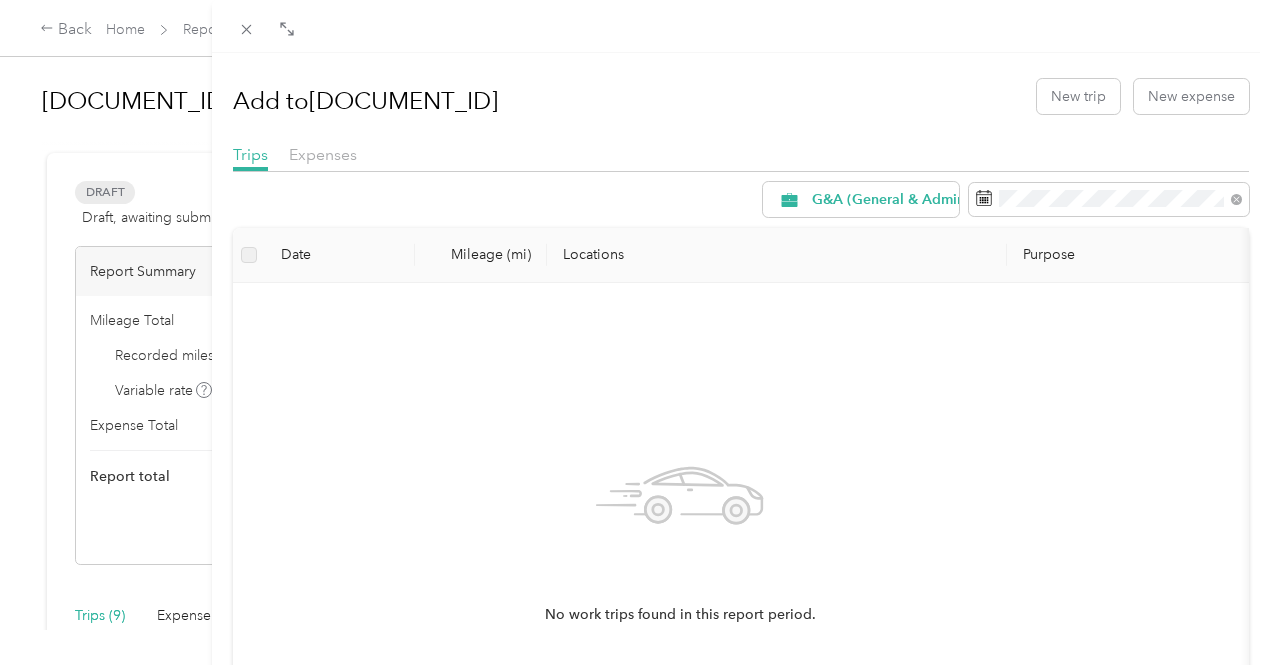 click on "All Purposes" at bounding box center [914, 236] 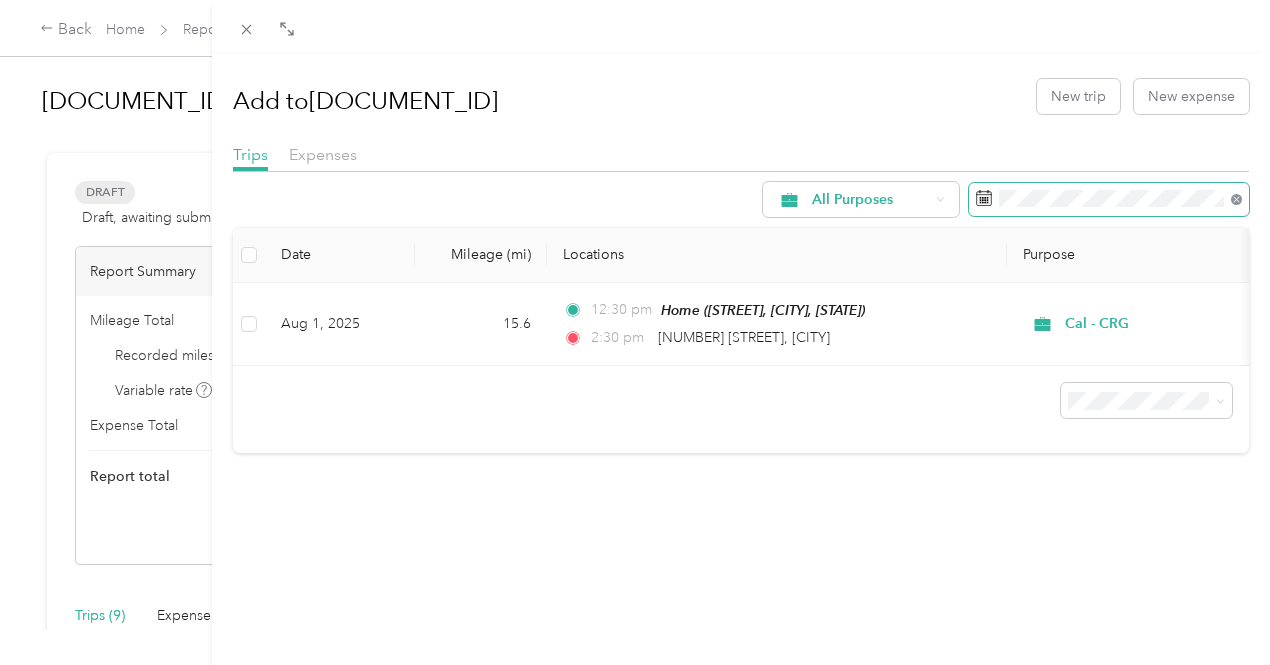 click 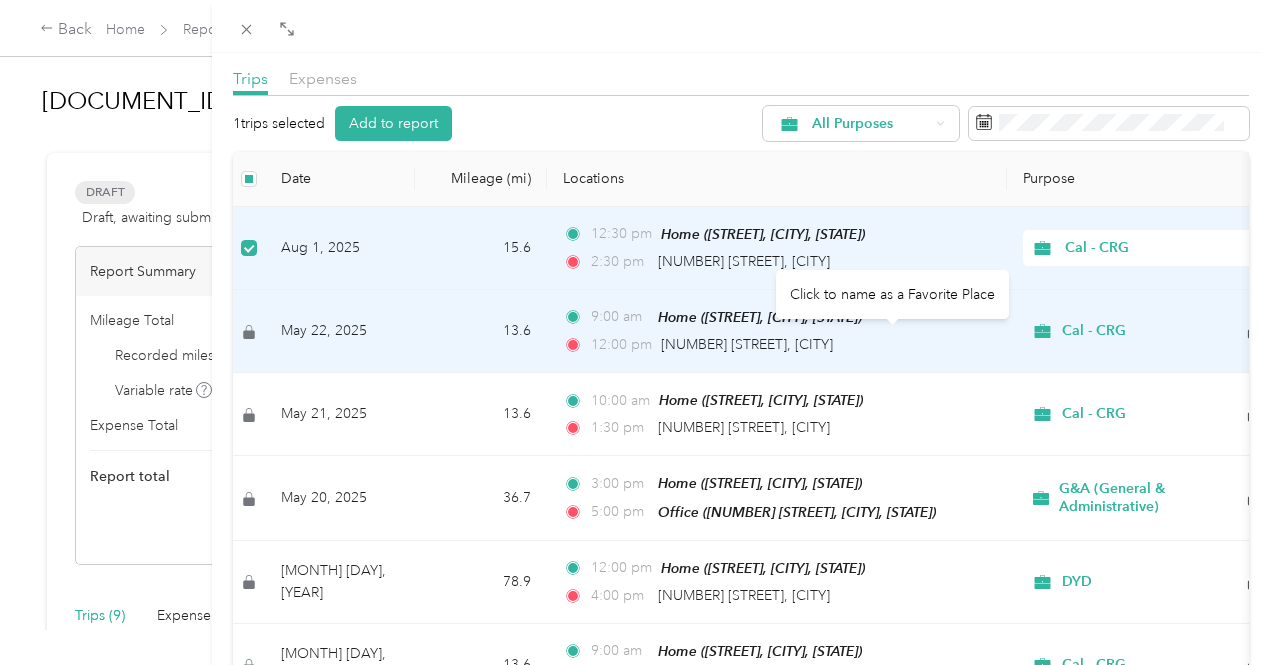 scroll, scrollTop: 74, scrollLeft: 0, axis: vertical 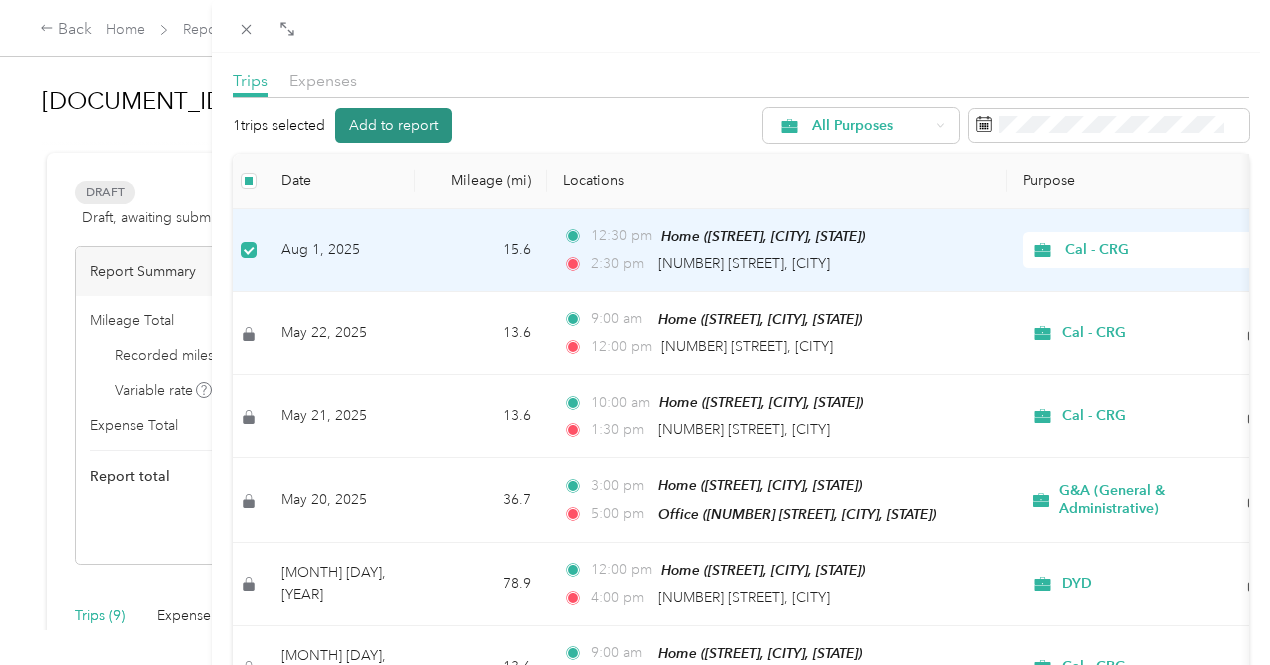 click on "Add to report" at bounding box center (393, 125) 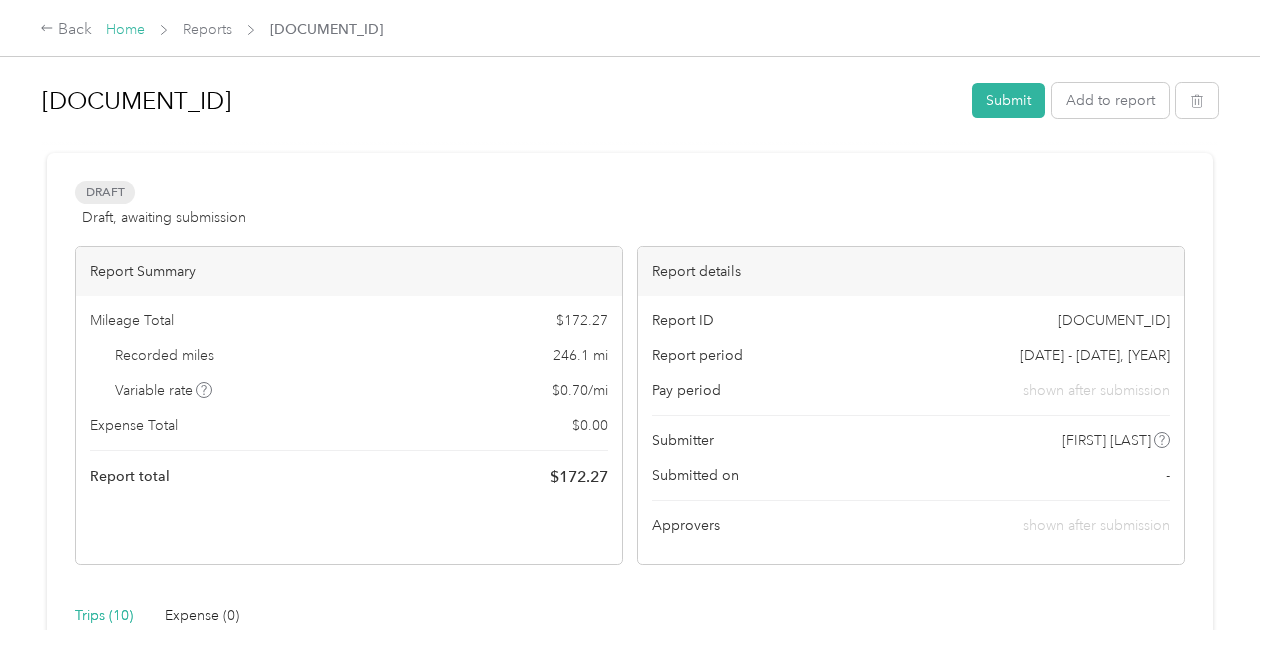 click on "Home" at bounding box center (125, 29) 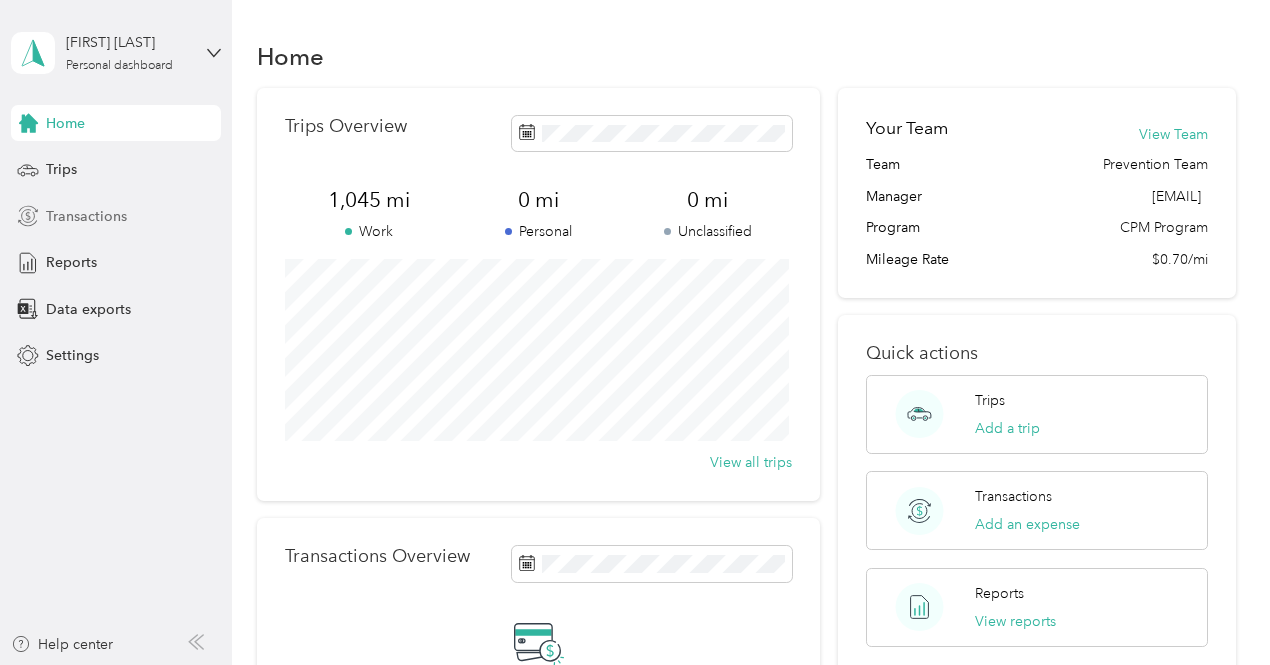 click on "Transactions" at bounding box center (86, 216) 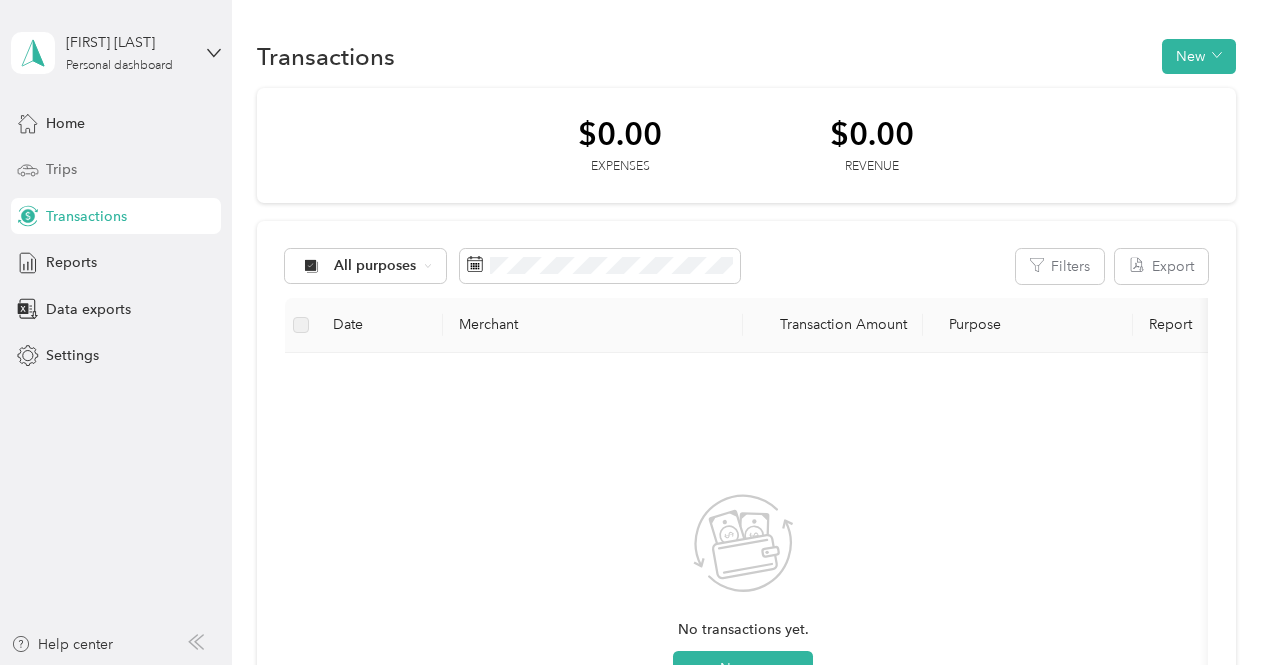 click on "Trips" at bounding box center (116, 170) 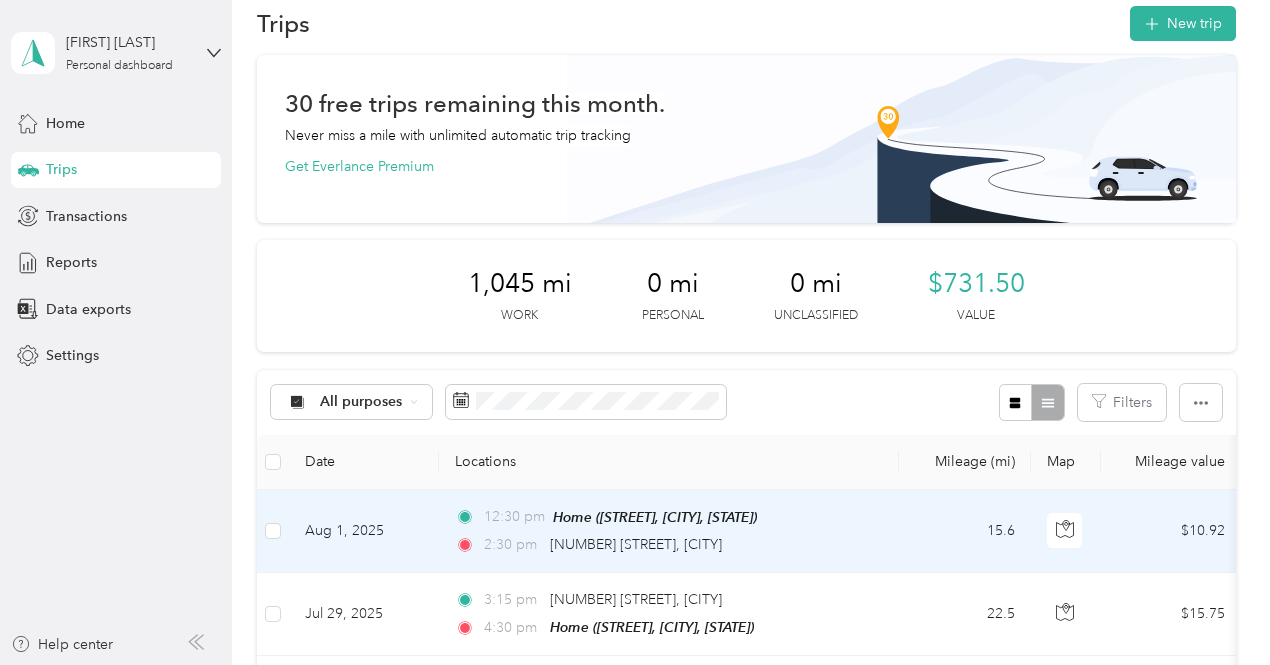 scroll, scrollTop: 0, scrollLeft: 0, axis: both 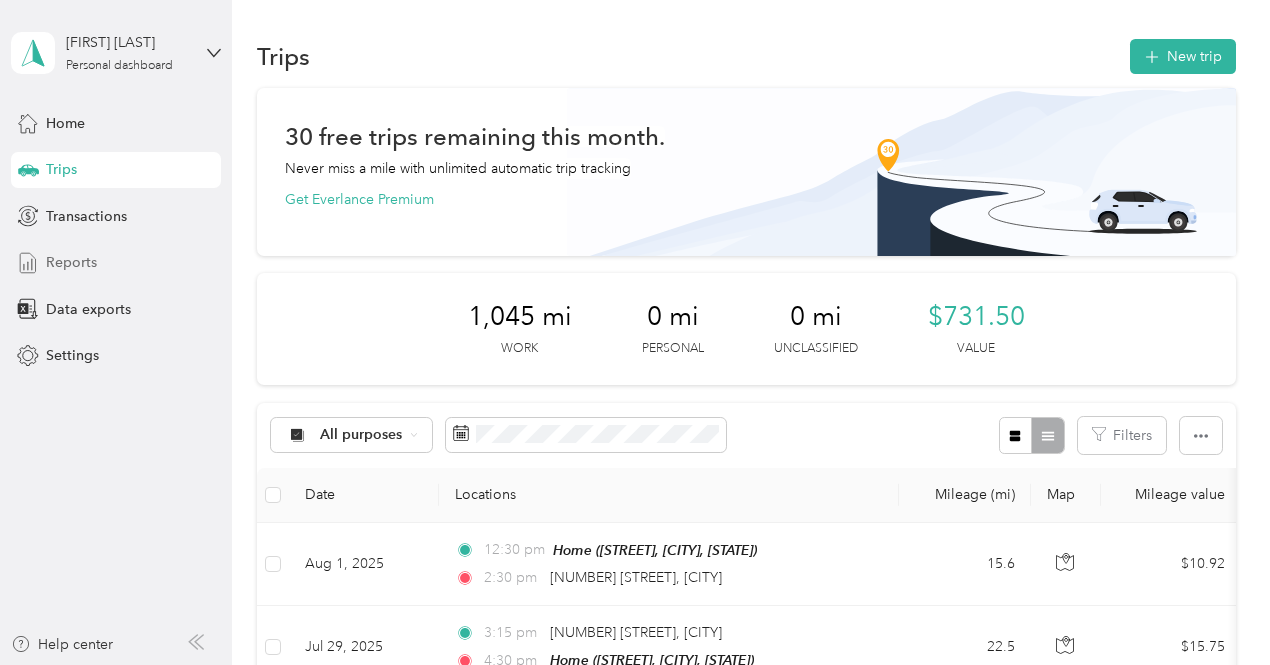 click on "Reports" at bounding box center (116, 263) 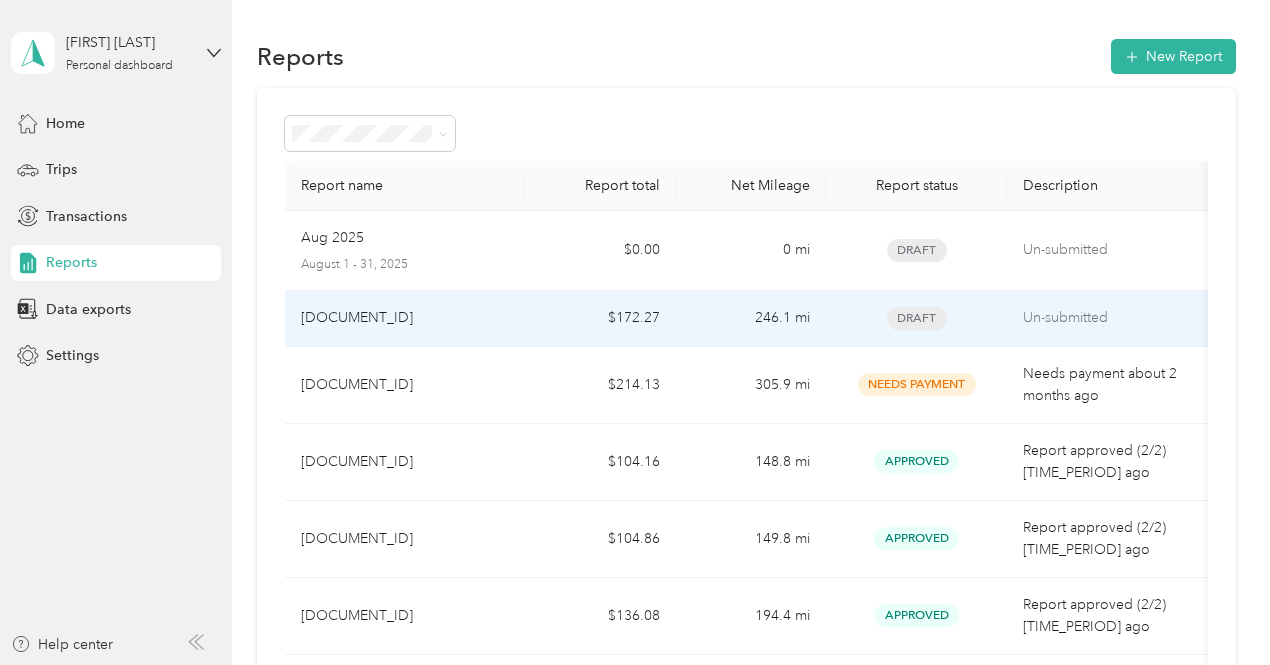 click on "246.1 mi" at bounding box center [751, 319] 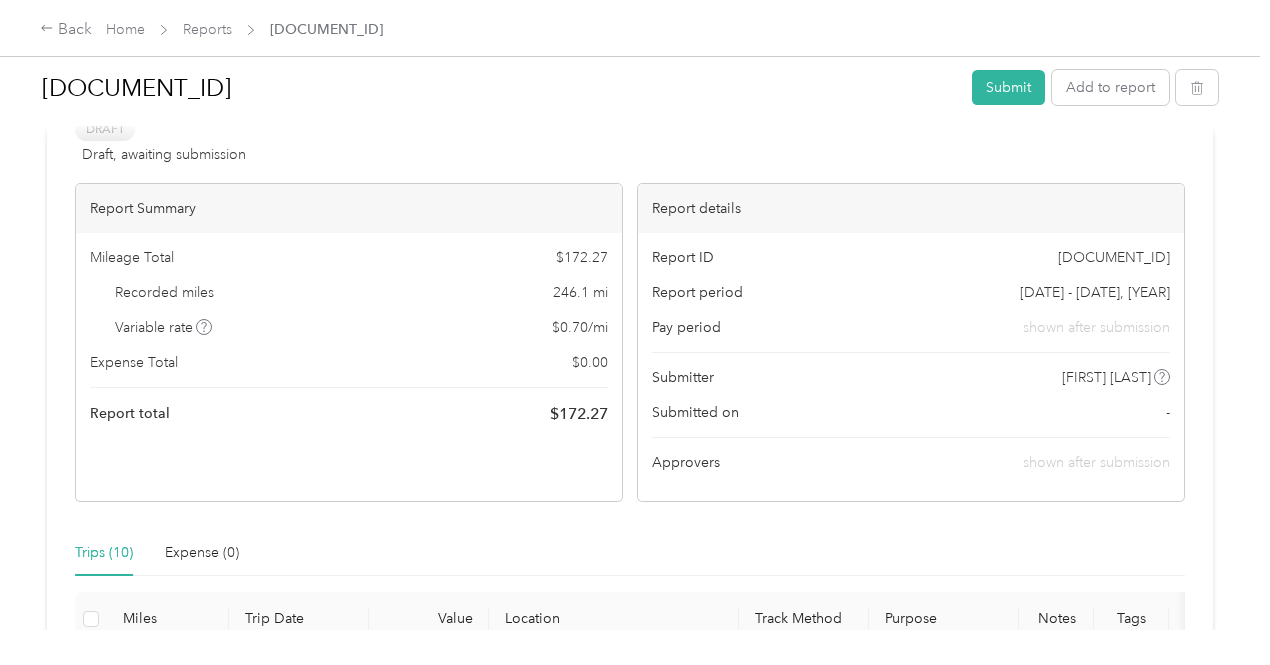scroll, scrollTop: 0, scrollLeft: 0, axis: both 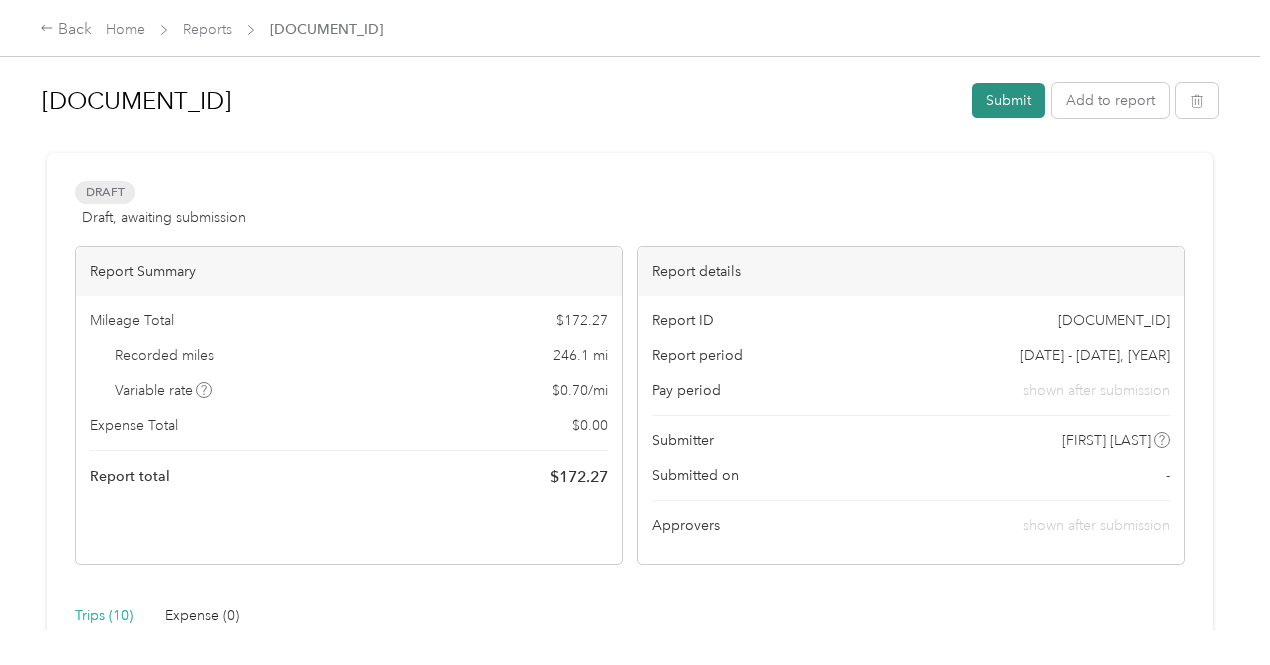 click on "Submit" at bounding box center (1008, 100) 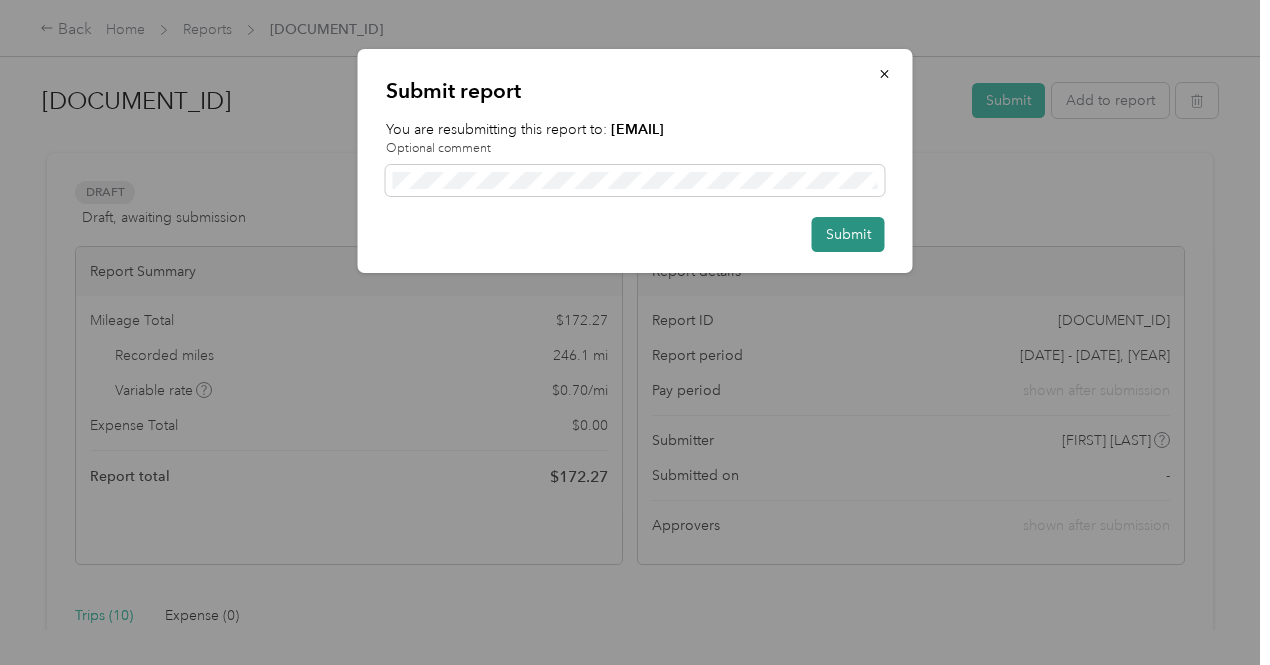 click on "Submit" at bounding box center (848, 234) 